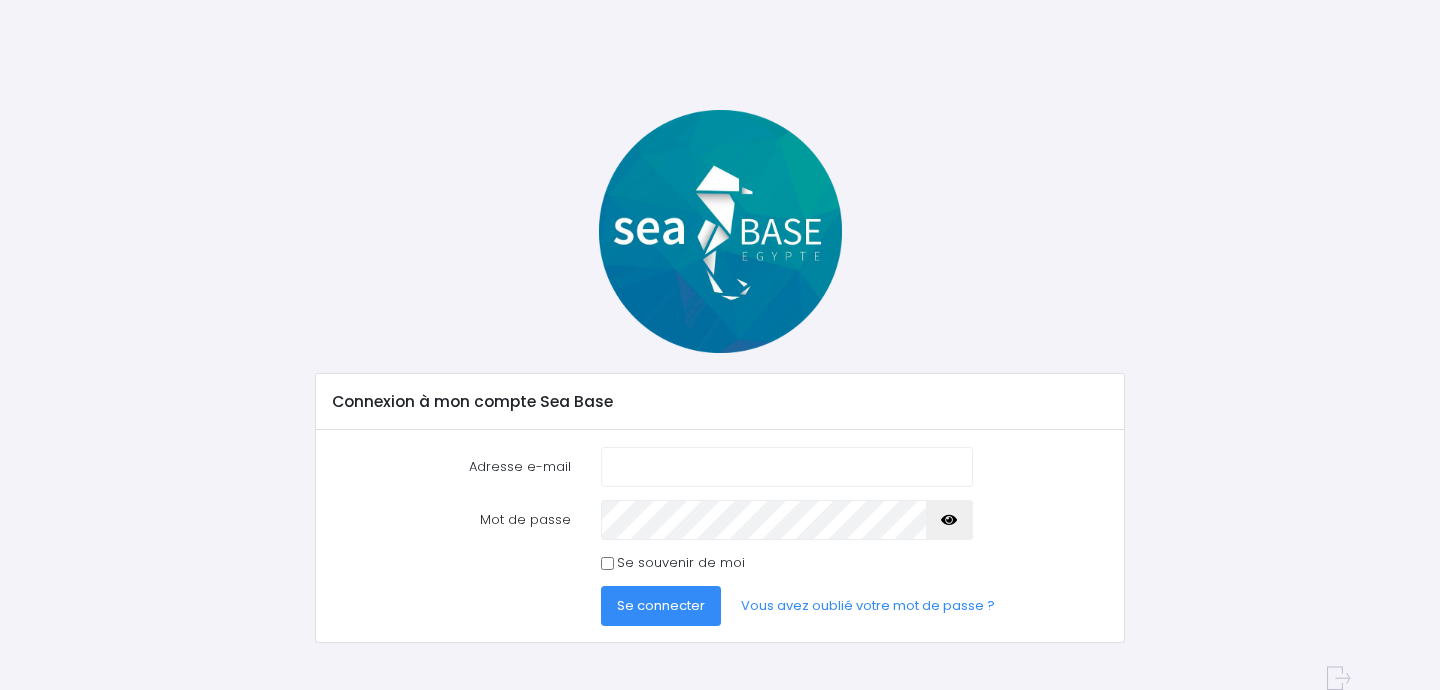 scroll, scrollTop: 0, scrollLeft: 0, axis: both 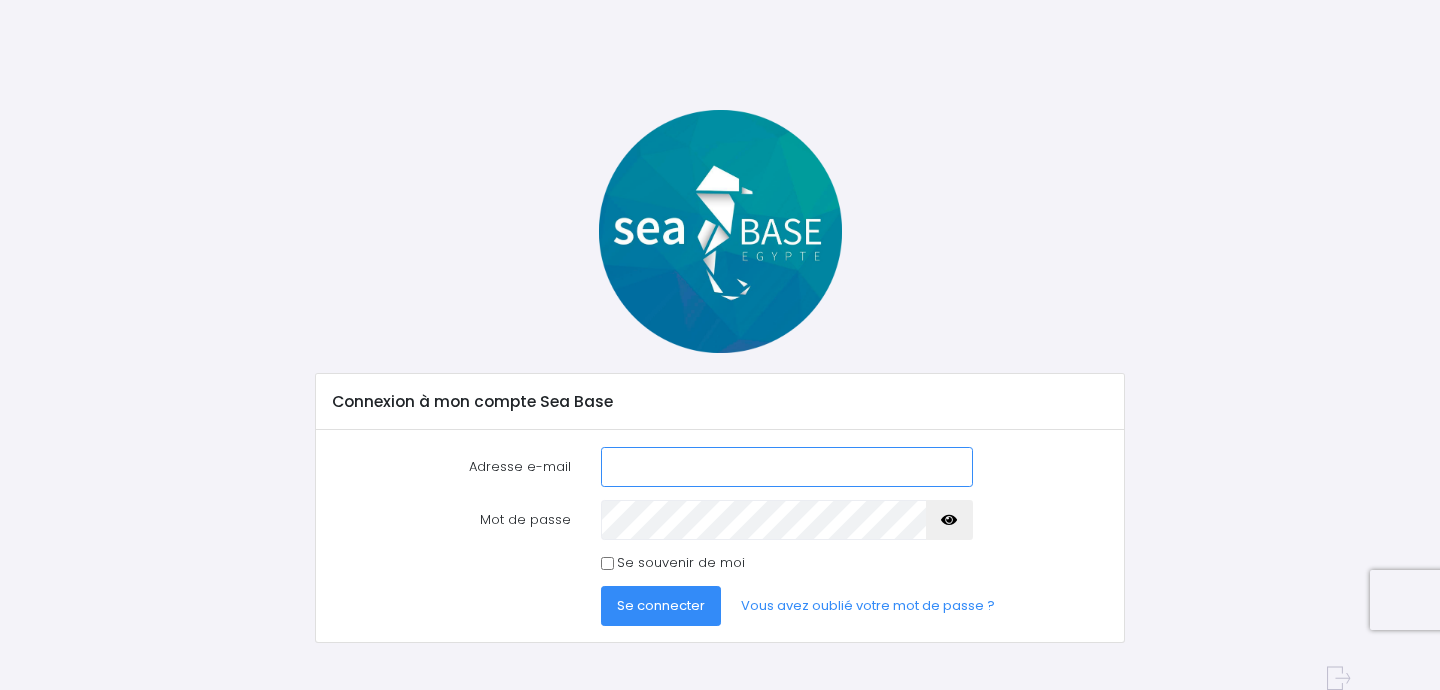 click on "Adresse e-mail" at bounding box center (787, 467) 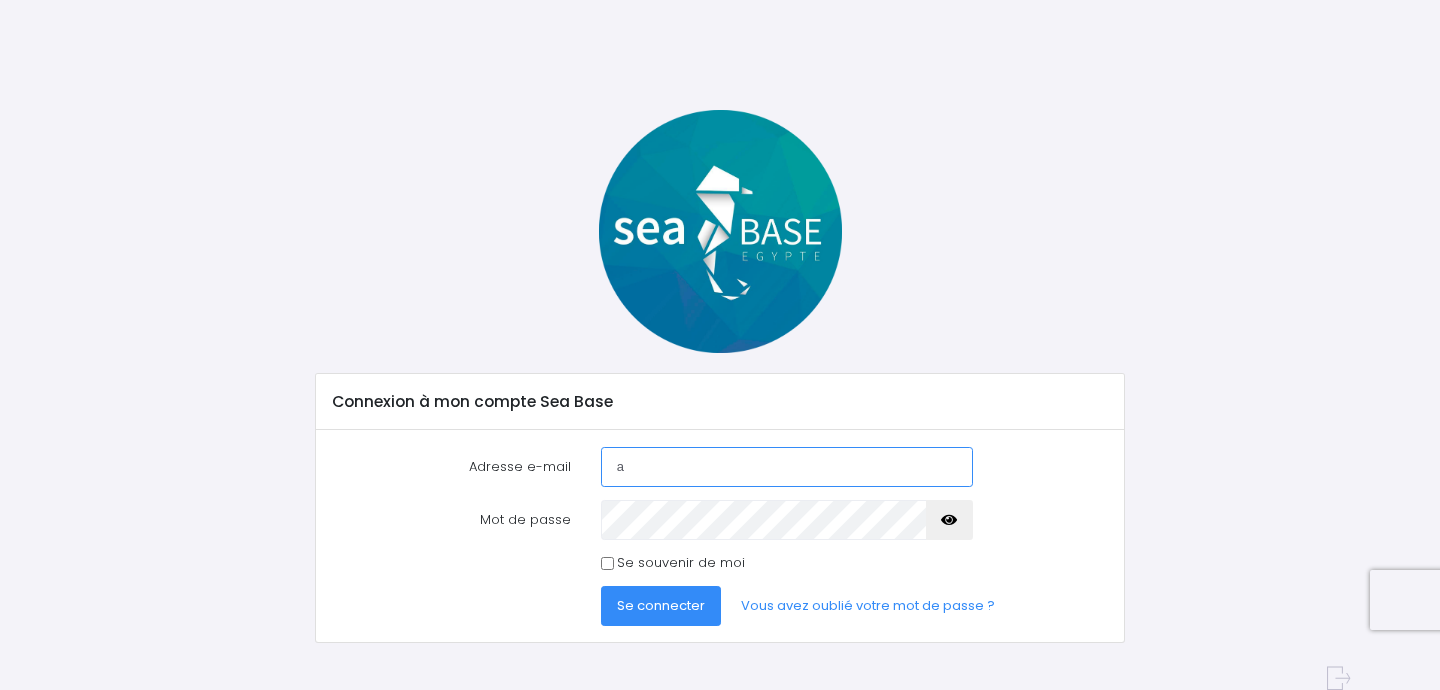 type on "[EMAIL]" 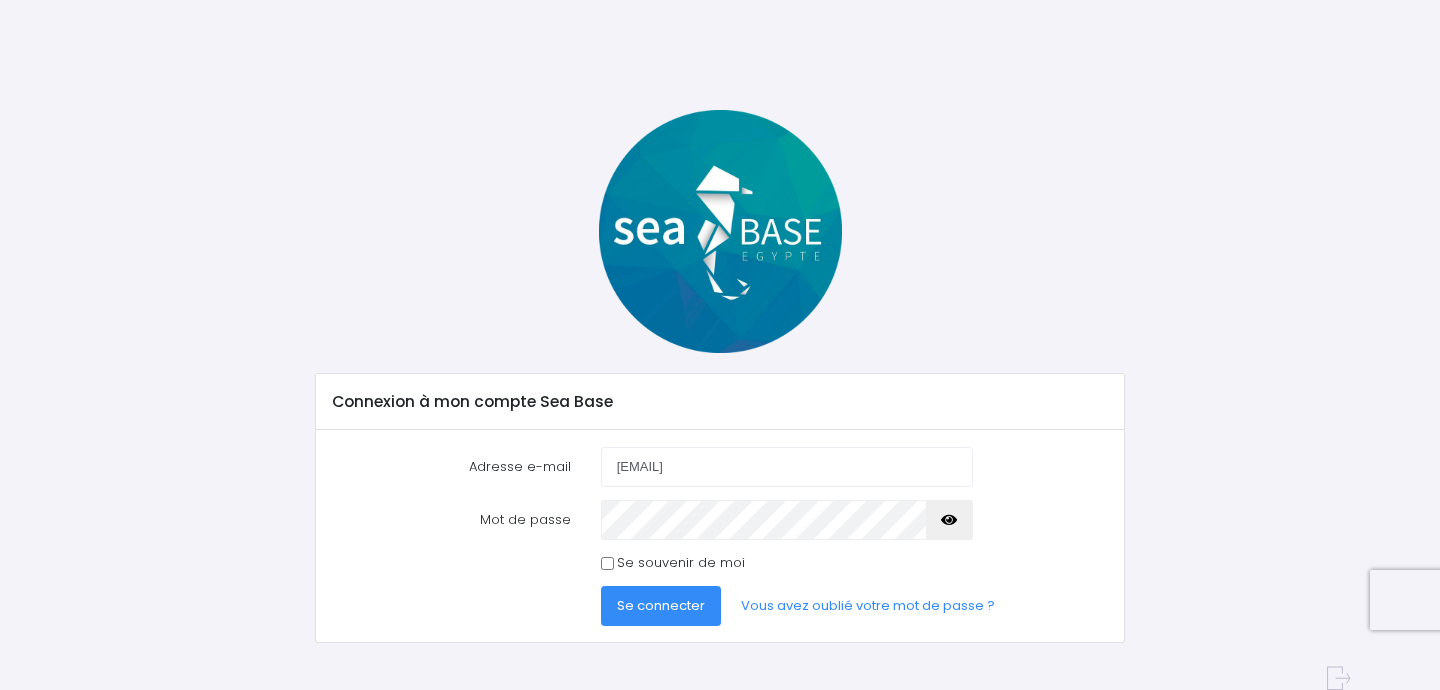 click at bounding box center (950, 520) 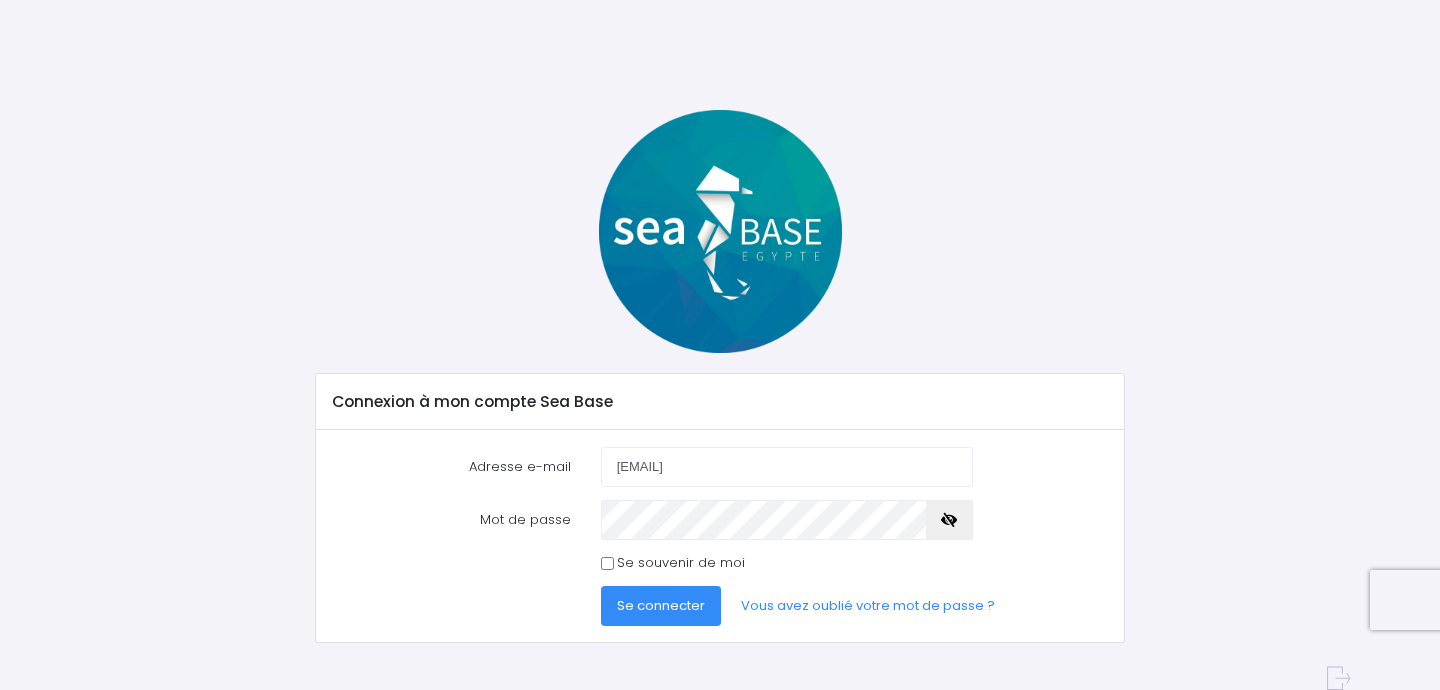 click on "Se connecter" at bounding box center [661, 605] 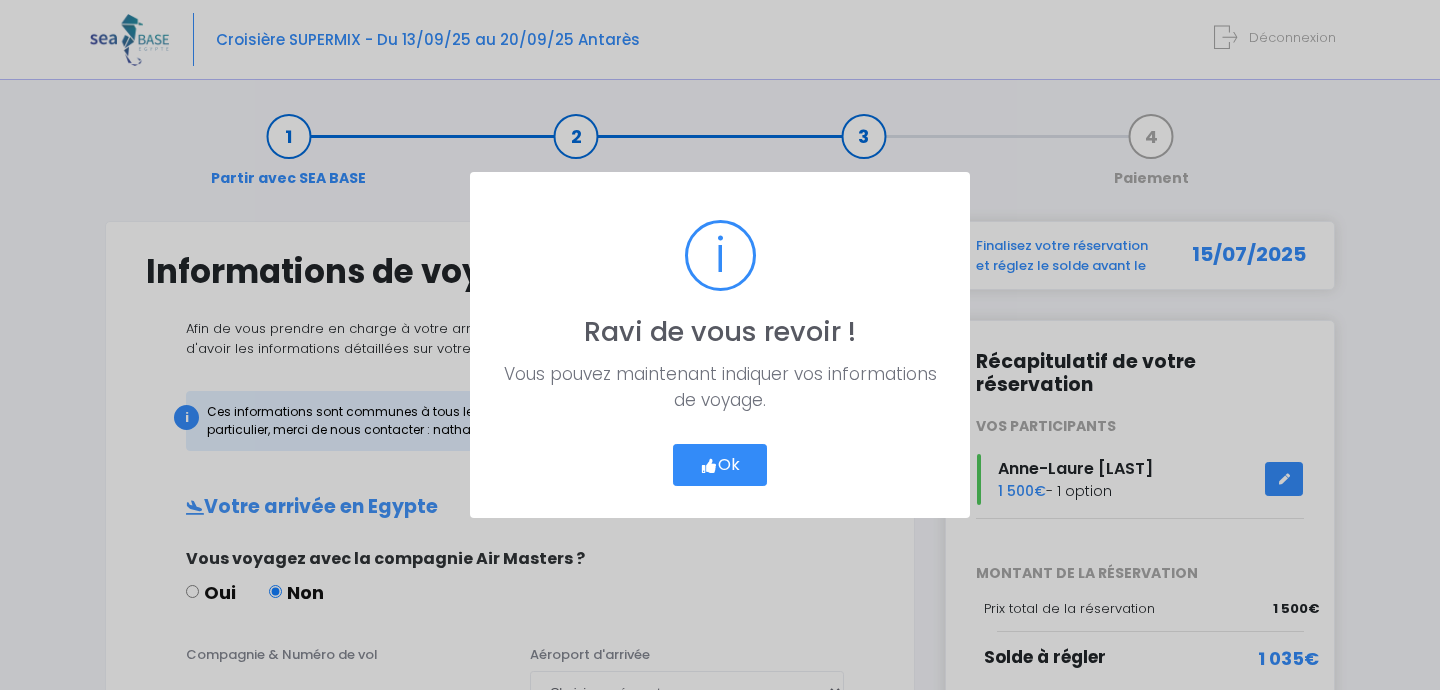 scroll, scrollTop: 0, scrollLeft: 0, axis: both 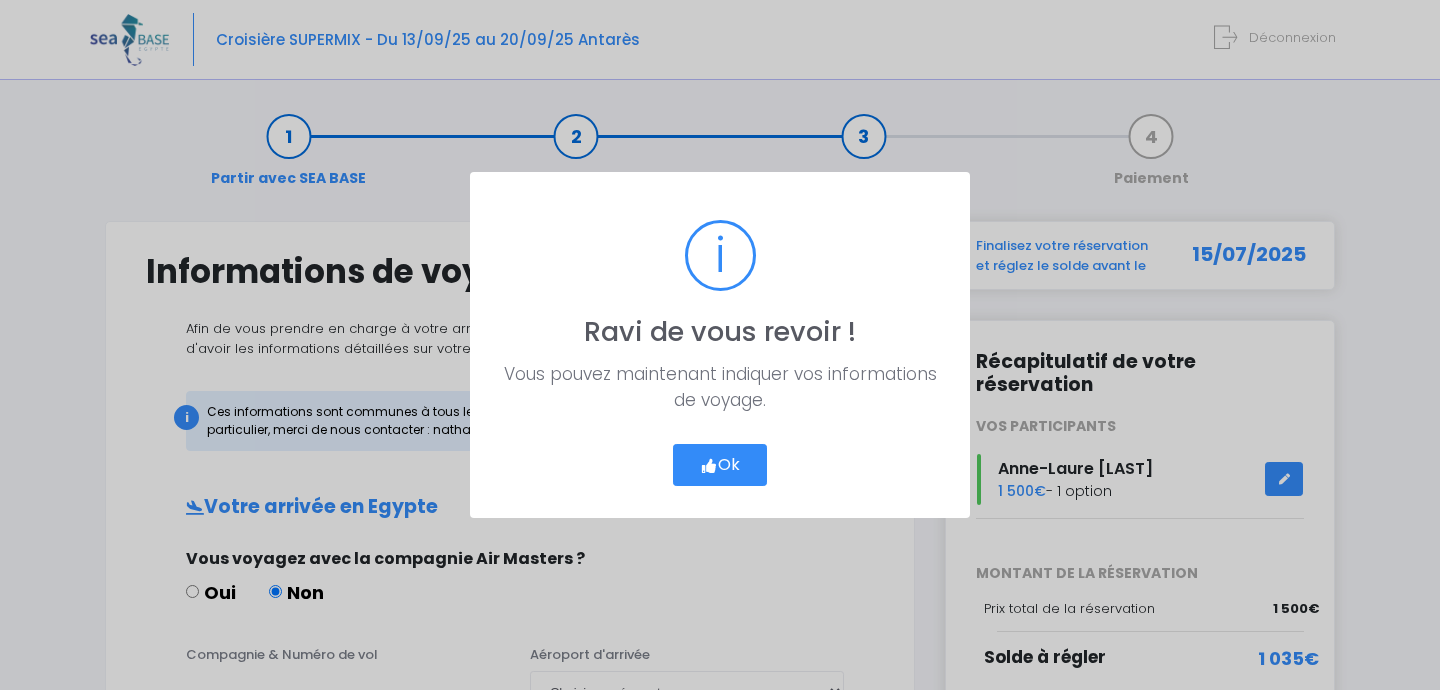 click on "Ok" at bounding box center (720, 465) 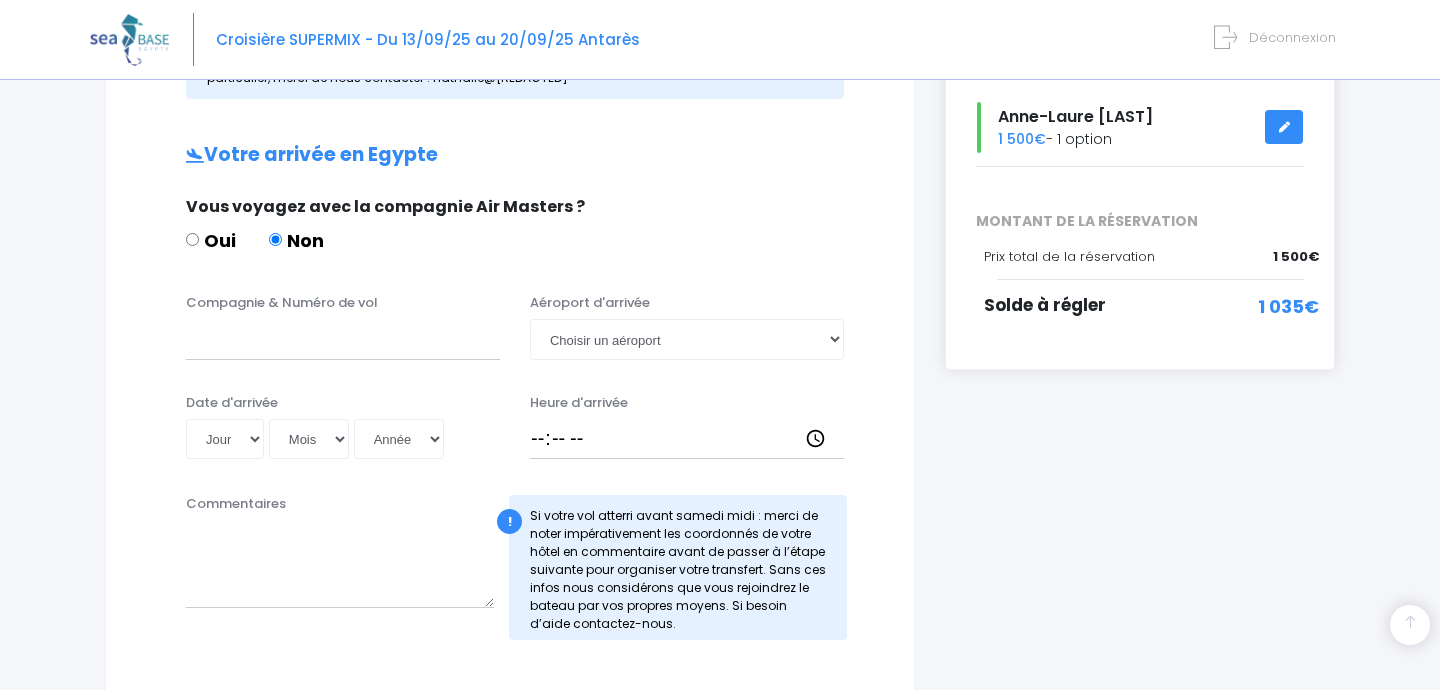 scroll, scrollTop: 353, scrollLeft: 0, axis: vertical 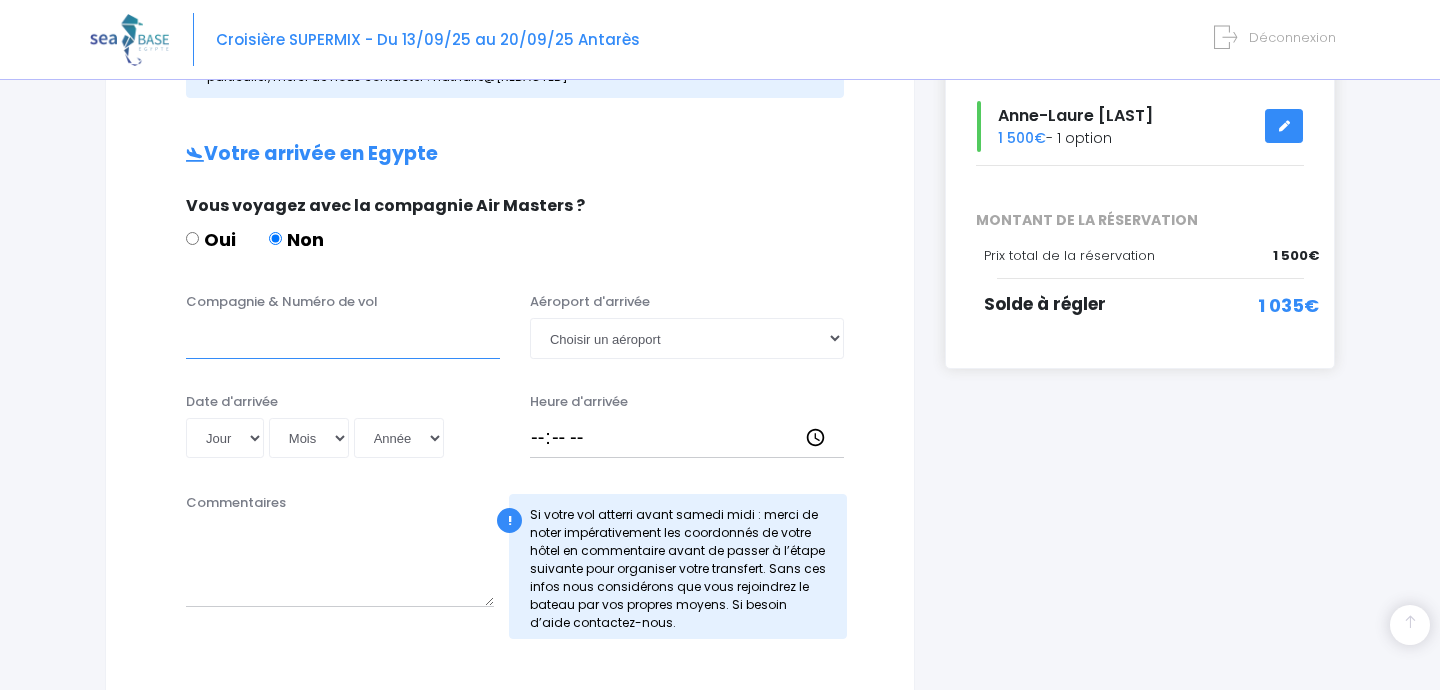 click on "Compagnie & Numéro de vol" at bounding box center [343, 338] 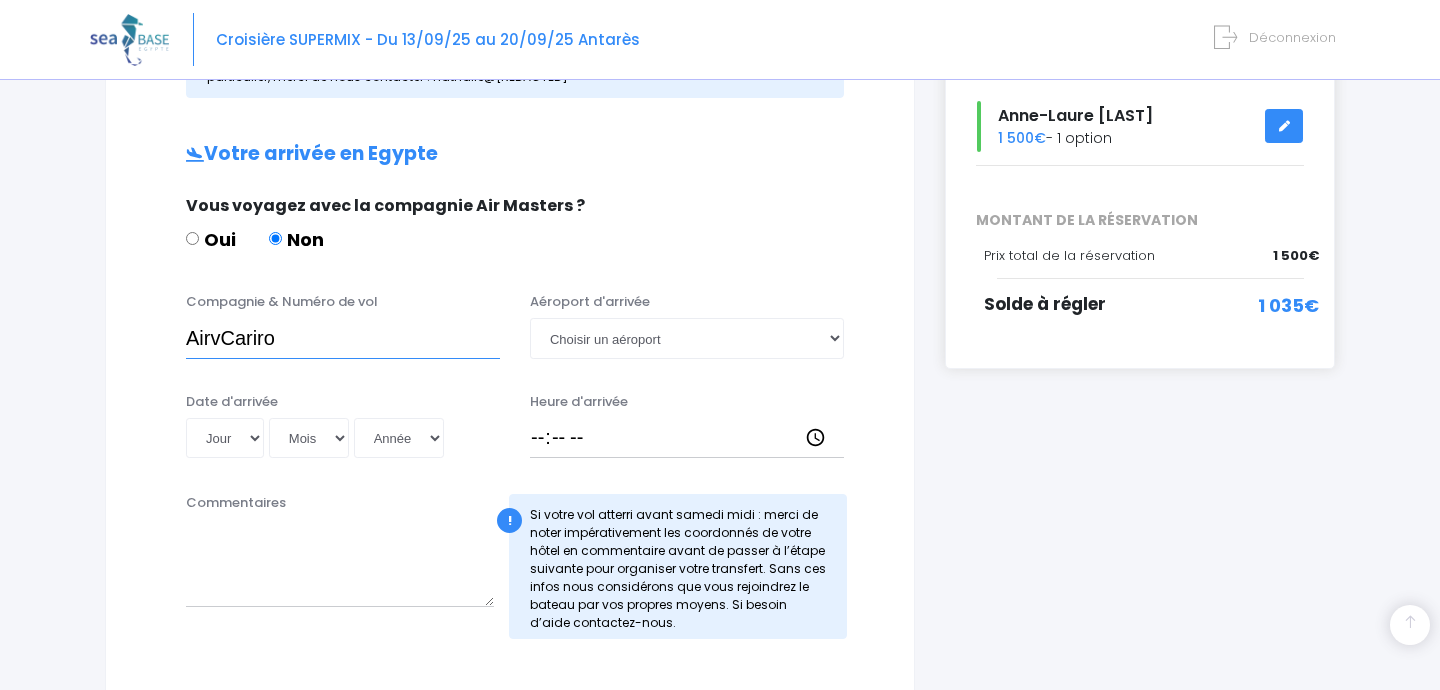 type on "AirvCariro" 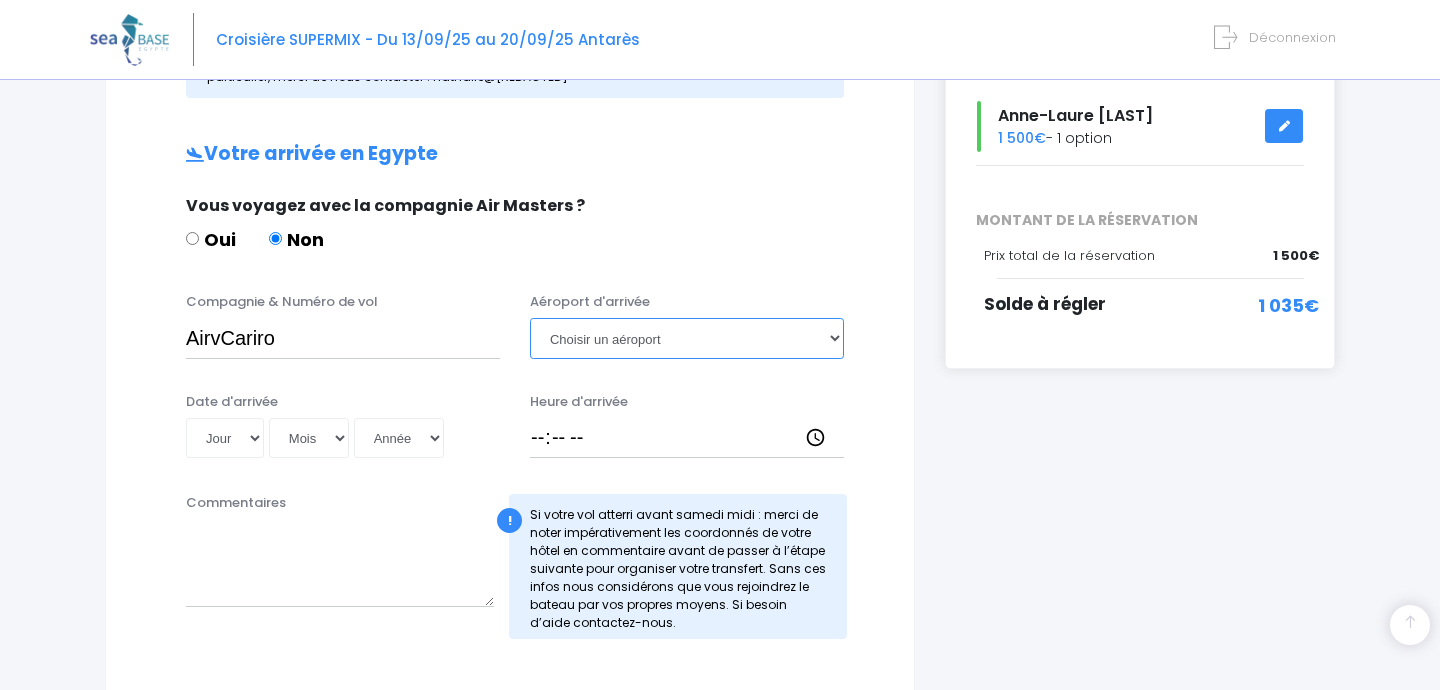 click on "Choisir un aéroport
Hurghada
Marsa Alam" at bounding box center (687, 338) 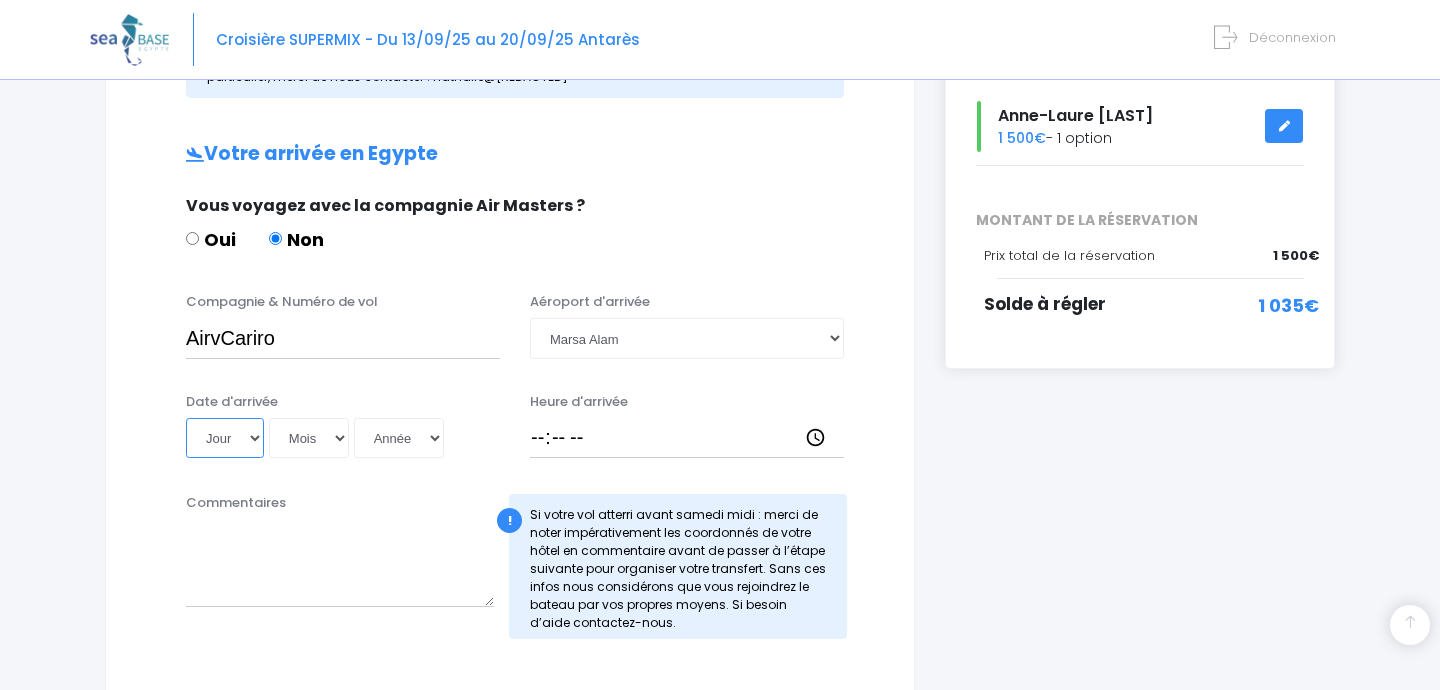click on "Jour 01 02 03 04 05 06 07 08 09 10 11 12 13 14 15 16 17 18 19 20 21 22 23 24 25 26 27 28 29 30 31" at bounding box center [225, 438] 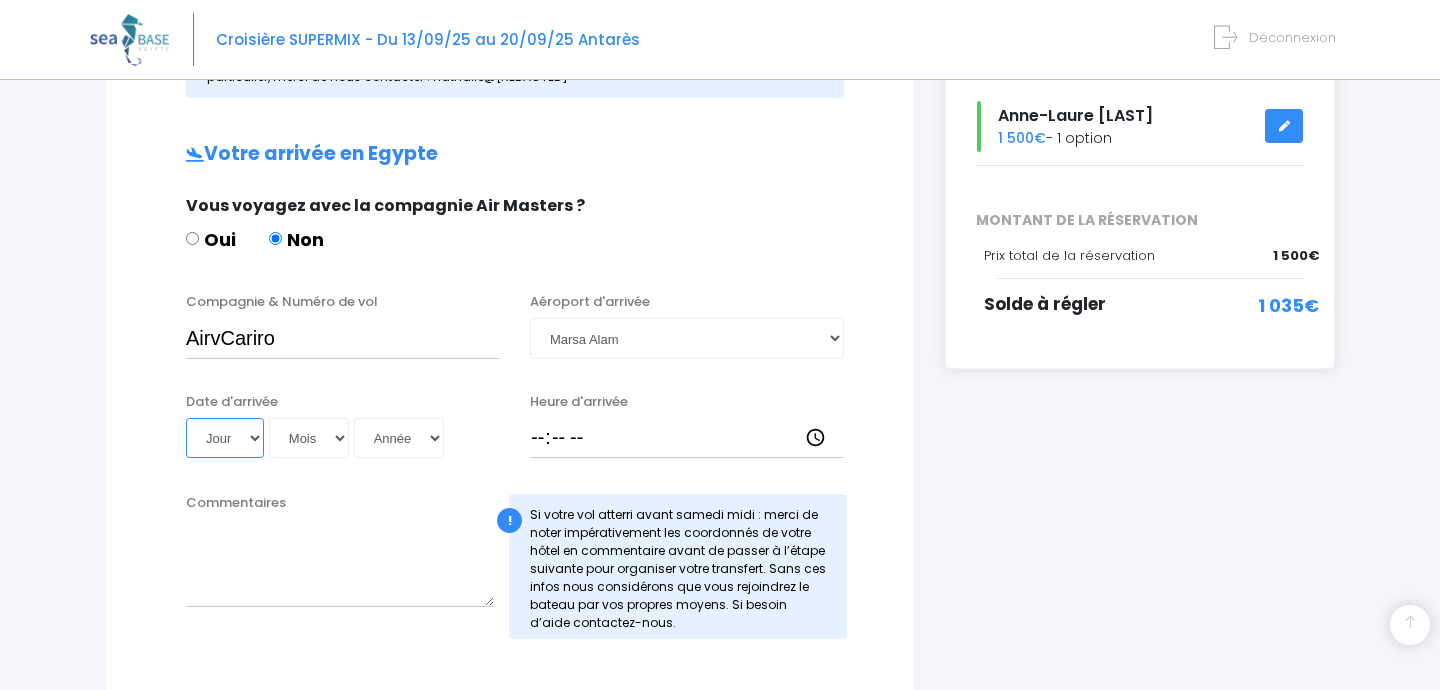 select on "13" 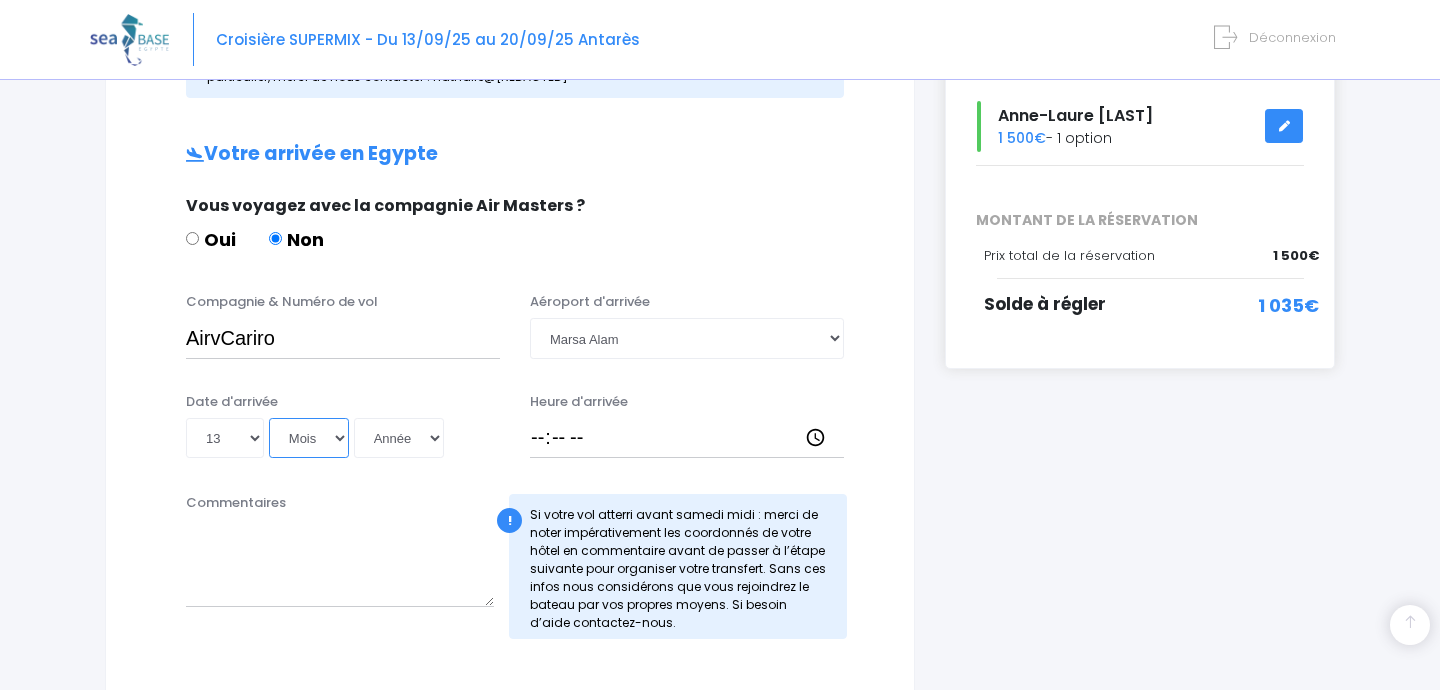 click on "Mois 01 02 03 04 05 06 07 08 09 10 11 12" at bounding box center [309, 438] 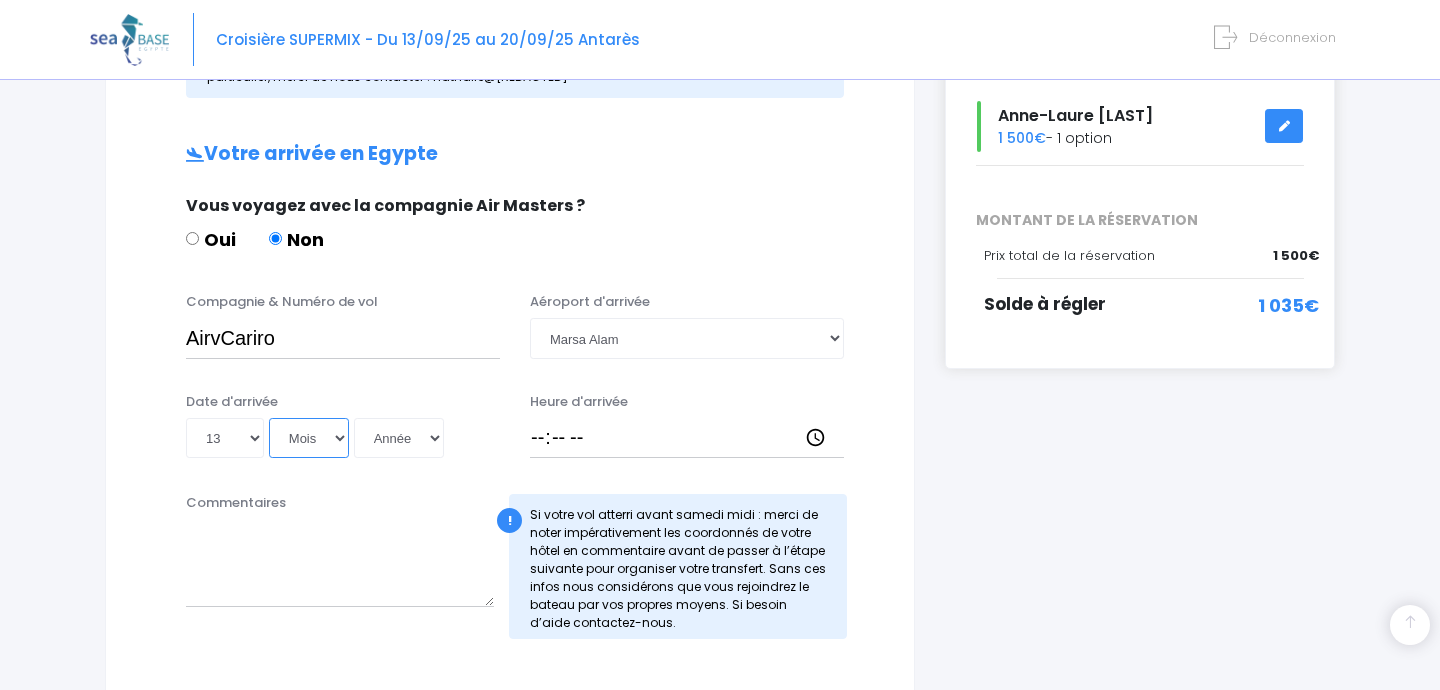 select on "09" 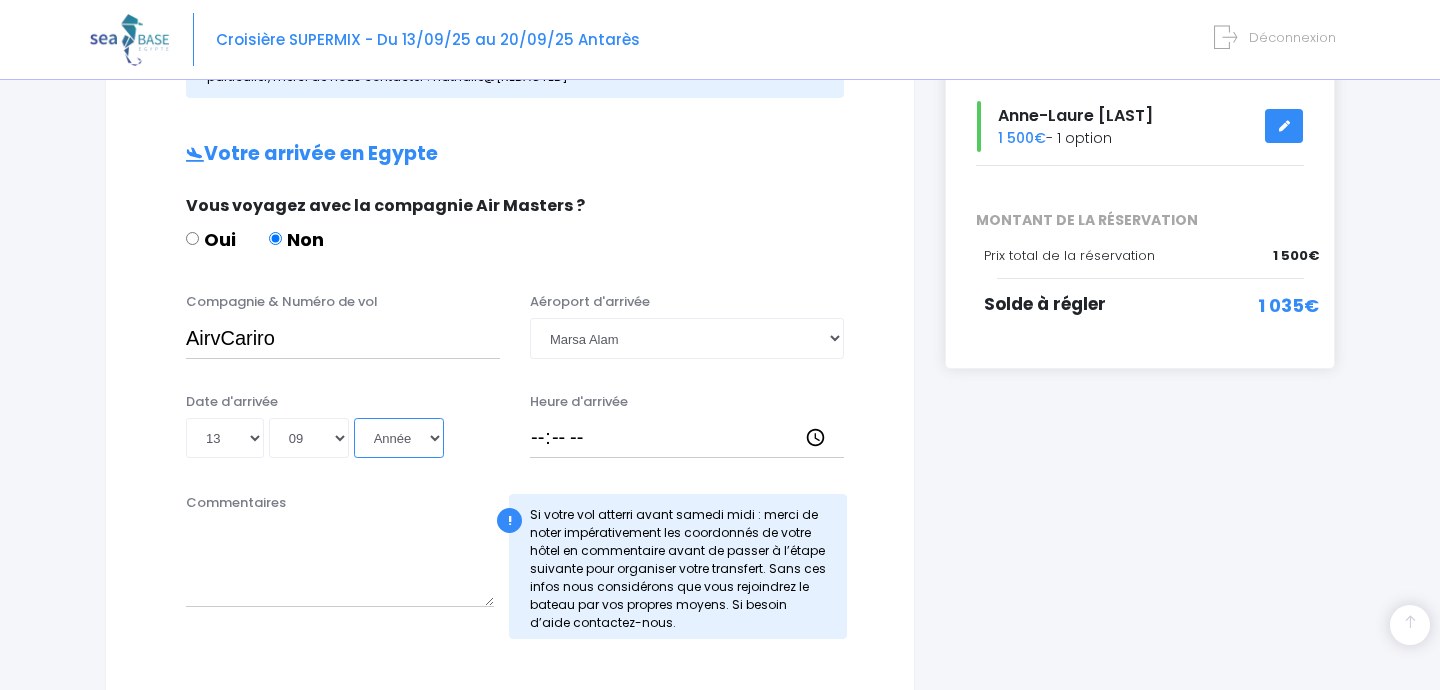 click on "Année 2045 2044 2043 2042 2041 2040 2039 2038 2037 2036 2035 2034 2033 2032 2031 2030 2029 2028 2027 2026 2025 2024 2023 2022 2021 2020 2019 2018 2017 2016 2015 2014 2013 2012 2011 2010 2009 2008 2007 2006 2005 2004 2003 2002 2001 2000 1999 1998 1997 1996 1995 1994 1993 1992 1991 1990 1989 1988 1987 1986 1985 1984 1983 1982 1981 1980 1979 1978 1977 1976 1975 1974 1973 1972 1971 1970 1969 1968 1967 1966 1965 1964 1963 1962 1961 1960 1959 1958 1957 1956 1955 1954 1953 1952 1951 1950 1949 1948 1947 1946 1945 1944 1943 1942 1941 1940 1939 1938 1937 1936 1935 1934 1933 1932 1931 1930 1929 1928 1927 1926 1925 1924 1923 1922 1921 1920 1919 1918 1917 1916 1915 1914 1913 1912 1911 1910 1909 1908 1907 1906 1905 1904 1903 1902 1901 1900" at bounding box center (399, 438) 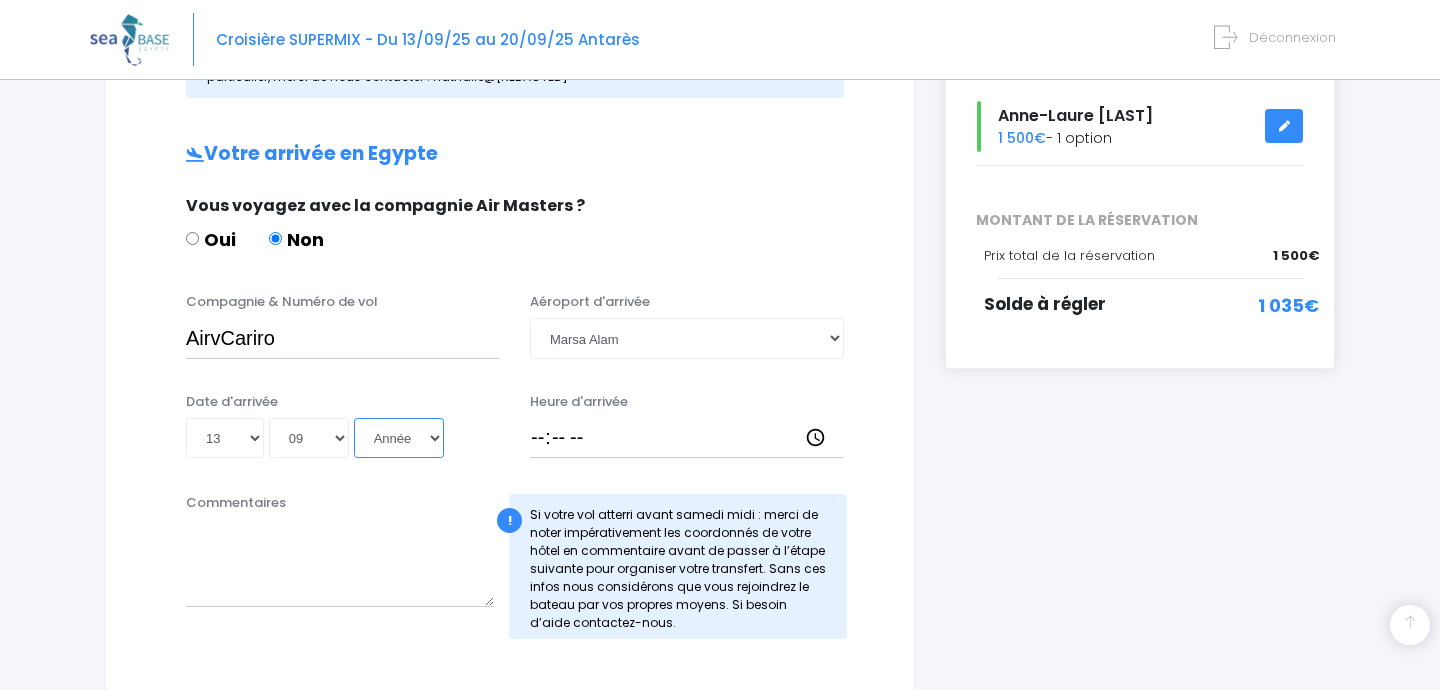 select on "2025" 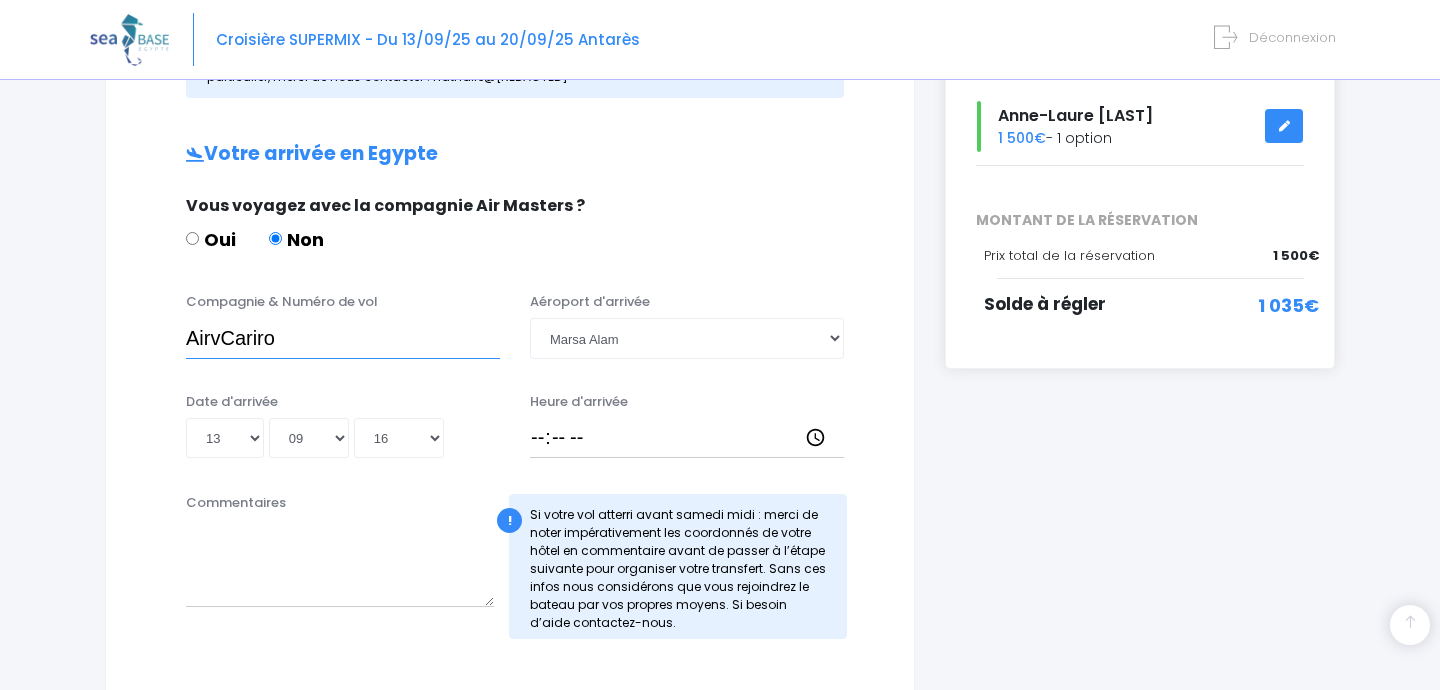 click on "AirvCariro" at bounding box center (343, 338) 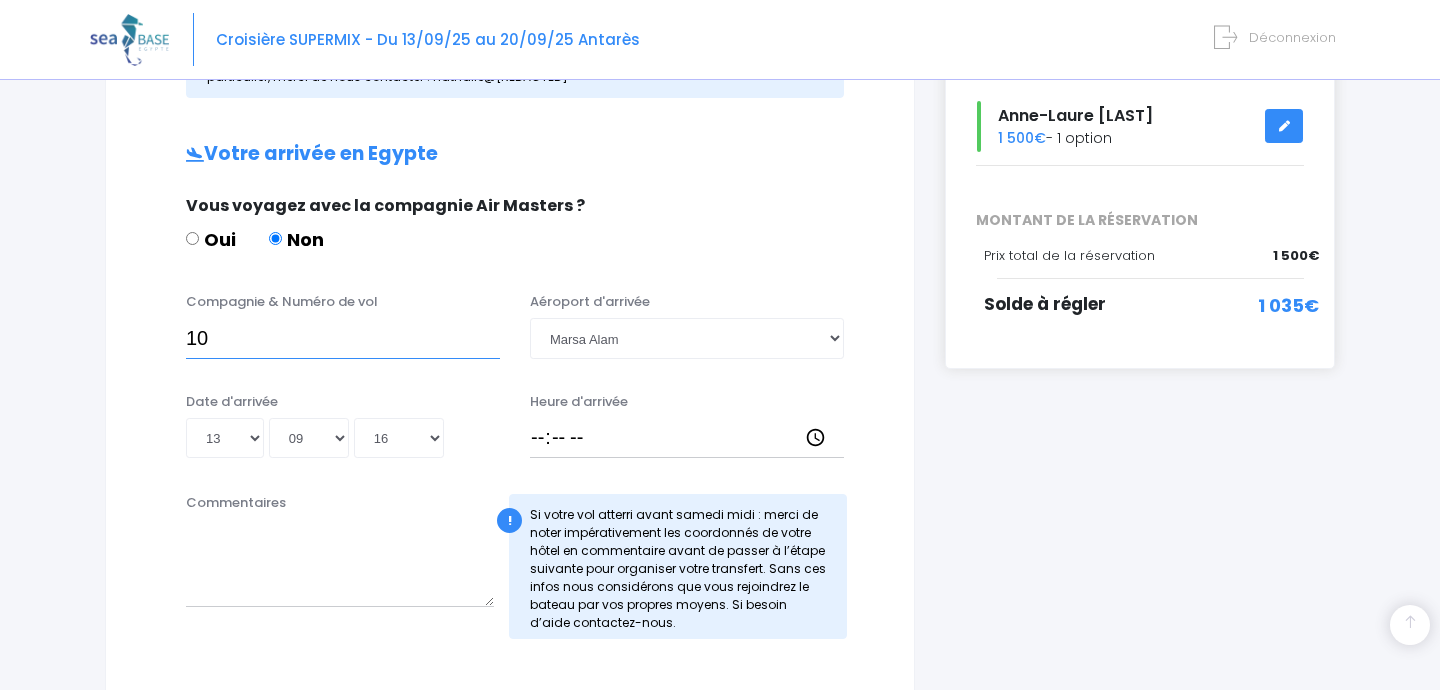 click on "AirvCariro SM2953" at bounding box center [343, 338] 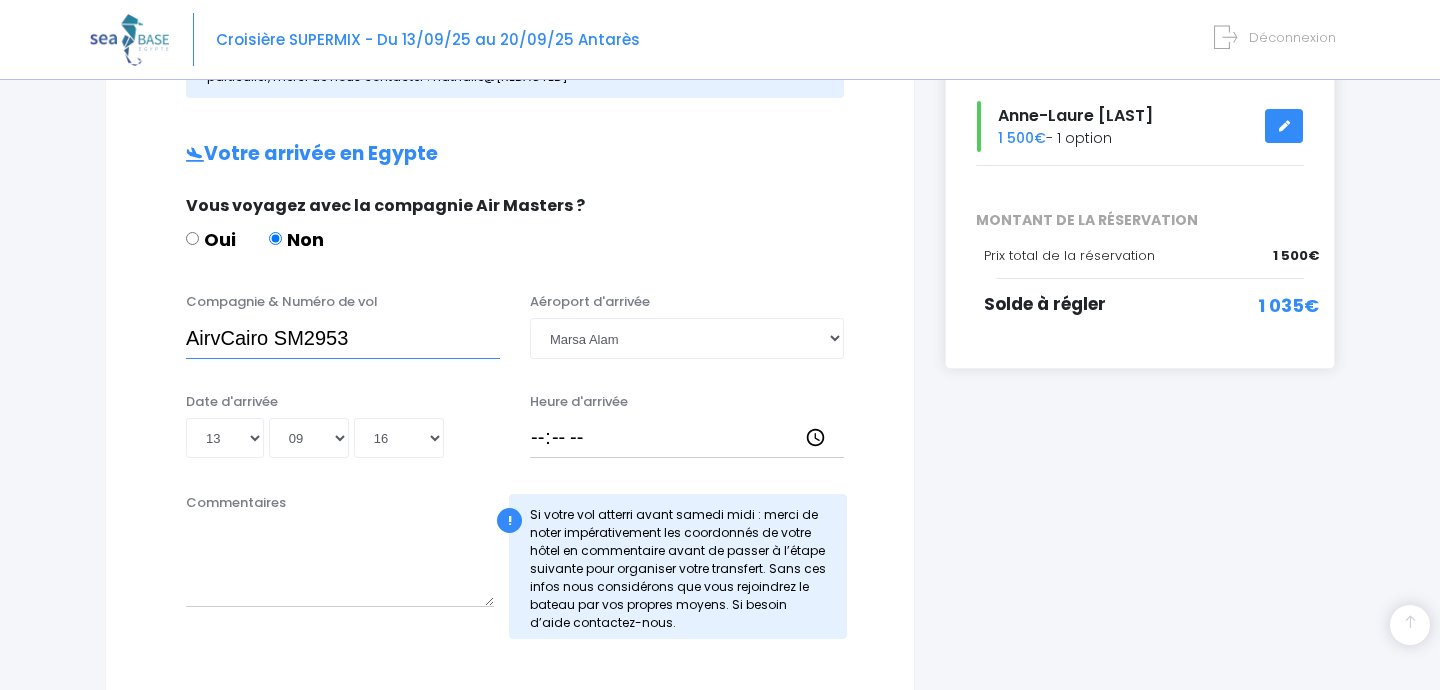click on "AirvCairo SM2953" at bounding box center (343, 338) 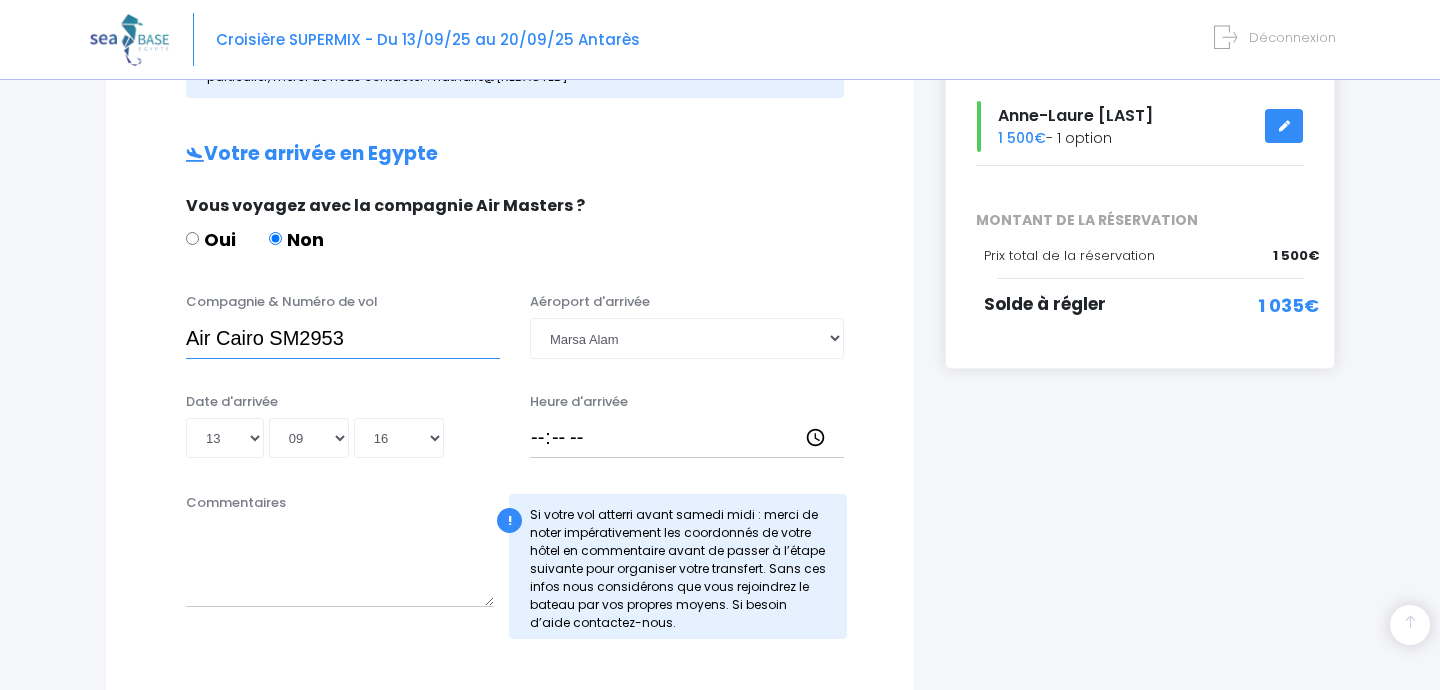 type on "Air Cairo SM2953" 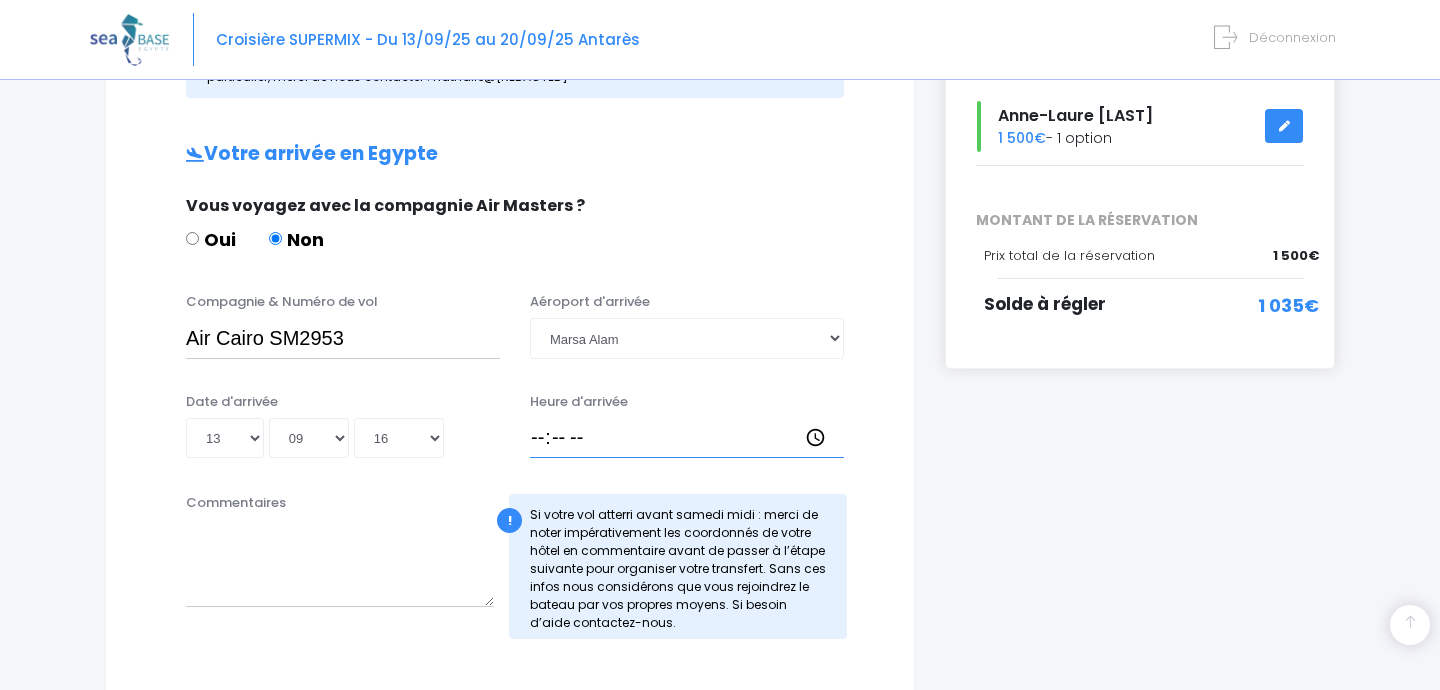 click on "Heure d'arrivée" at bounding box center [687, 438] 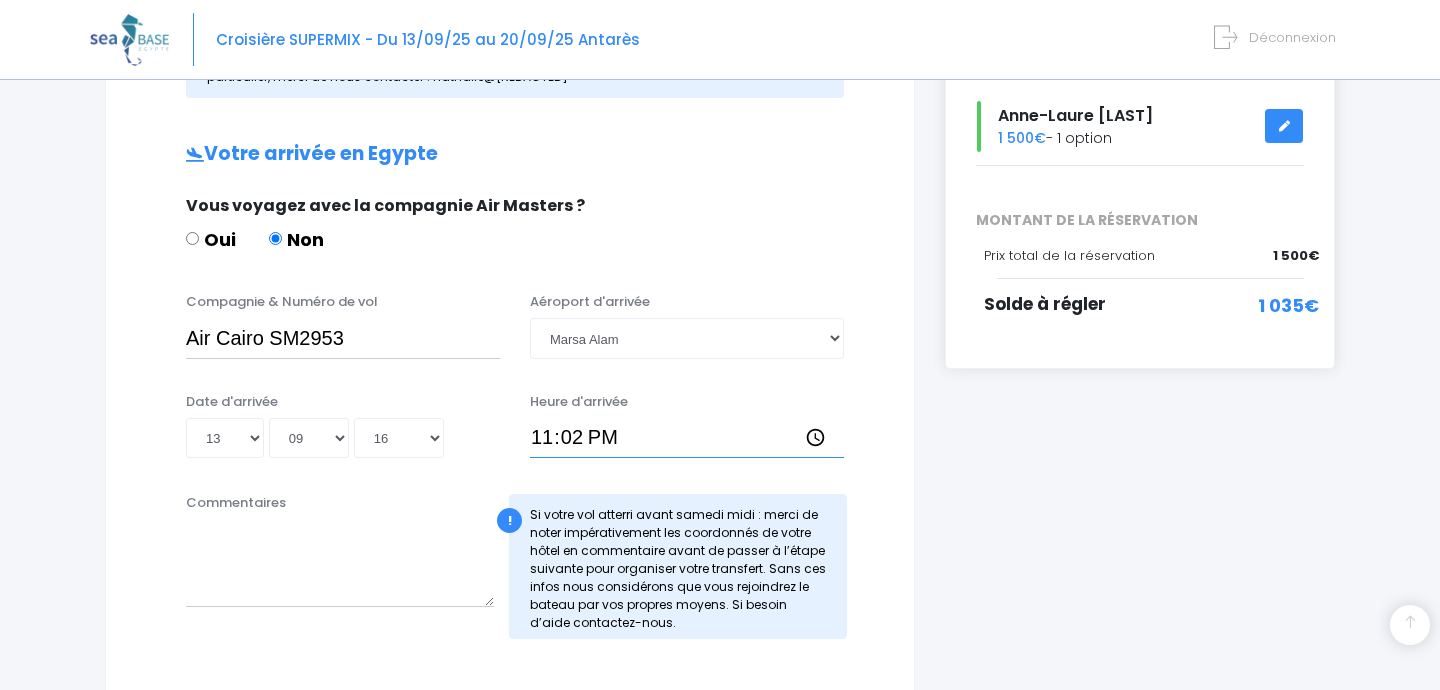 type on "23:20" 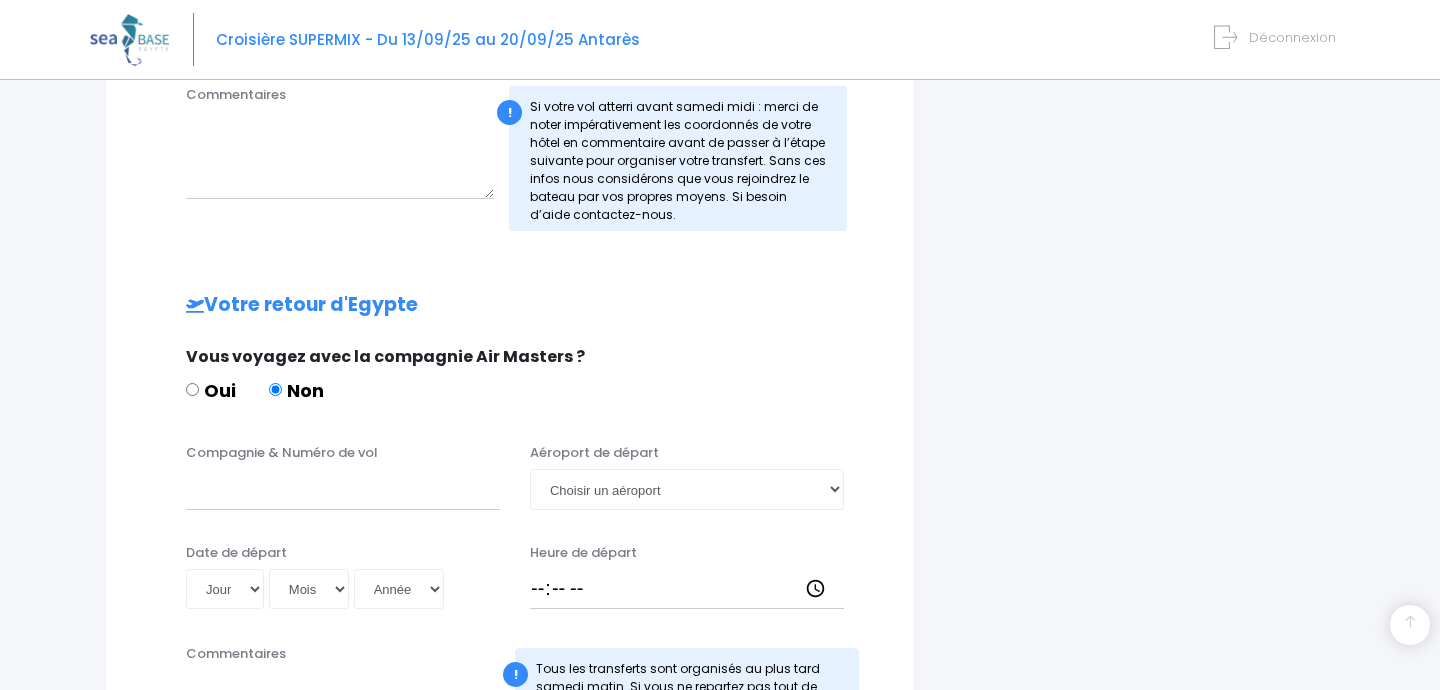 scroll, scrollTop: 767, scrollLeft: 0, axis: vertical 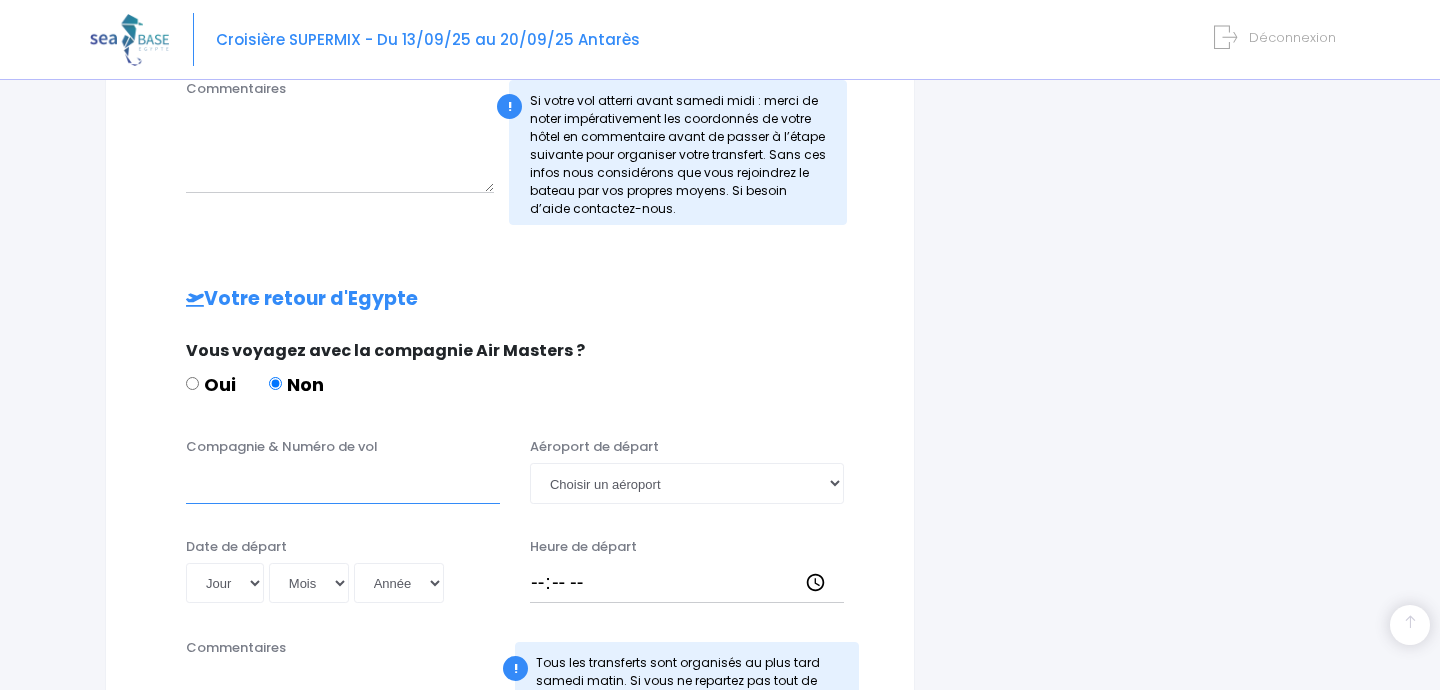 click on "Compagnie & Numéro de vol" at bounding box center (343, 483) 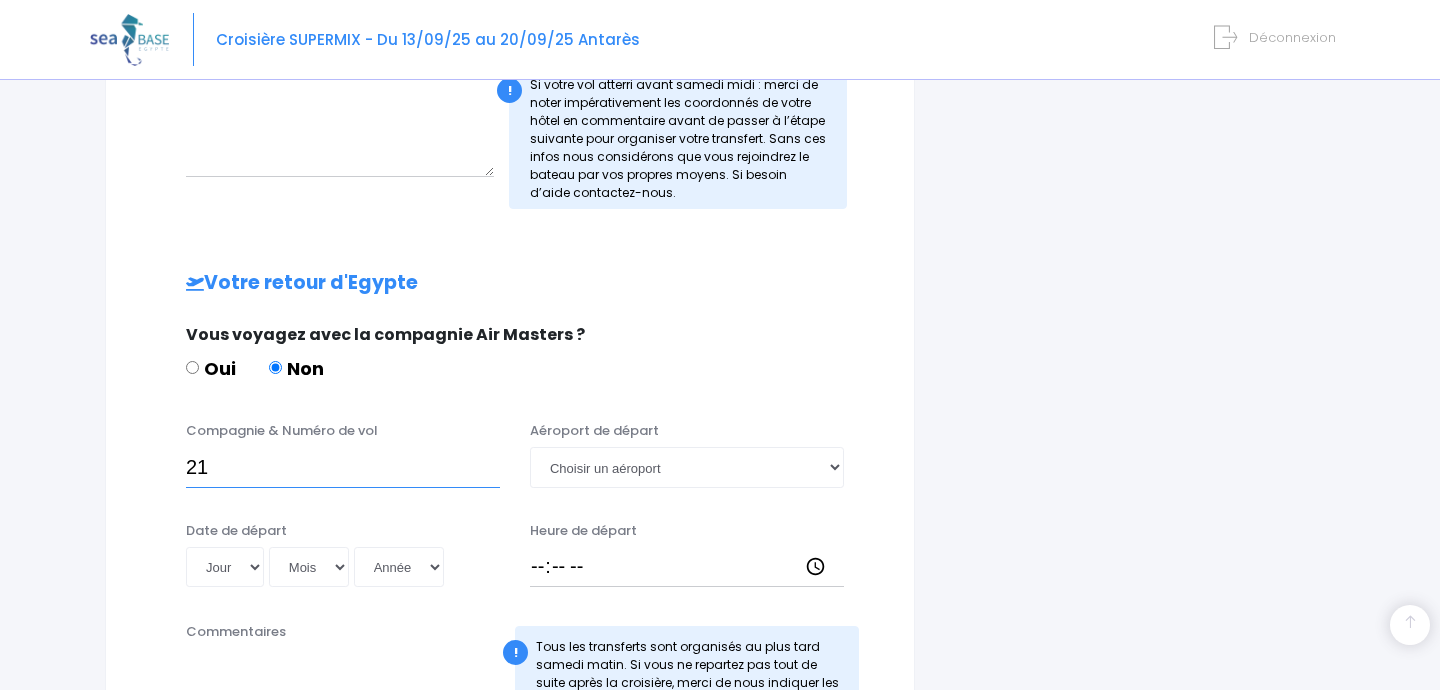 scroll, scrollTop: 800, scrollLeft: 0, axis: vertical 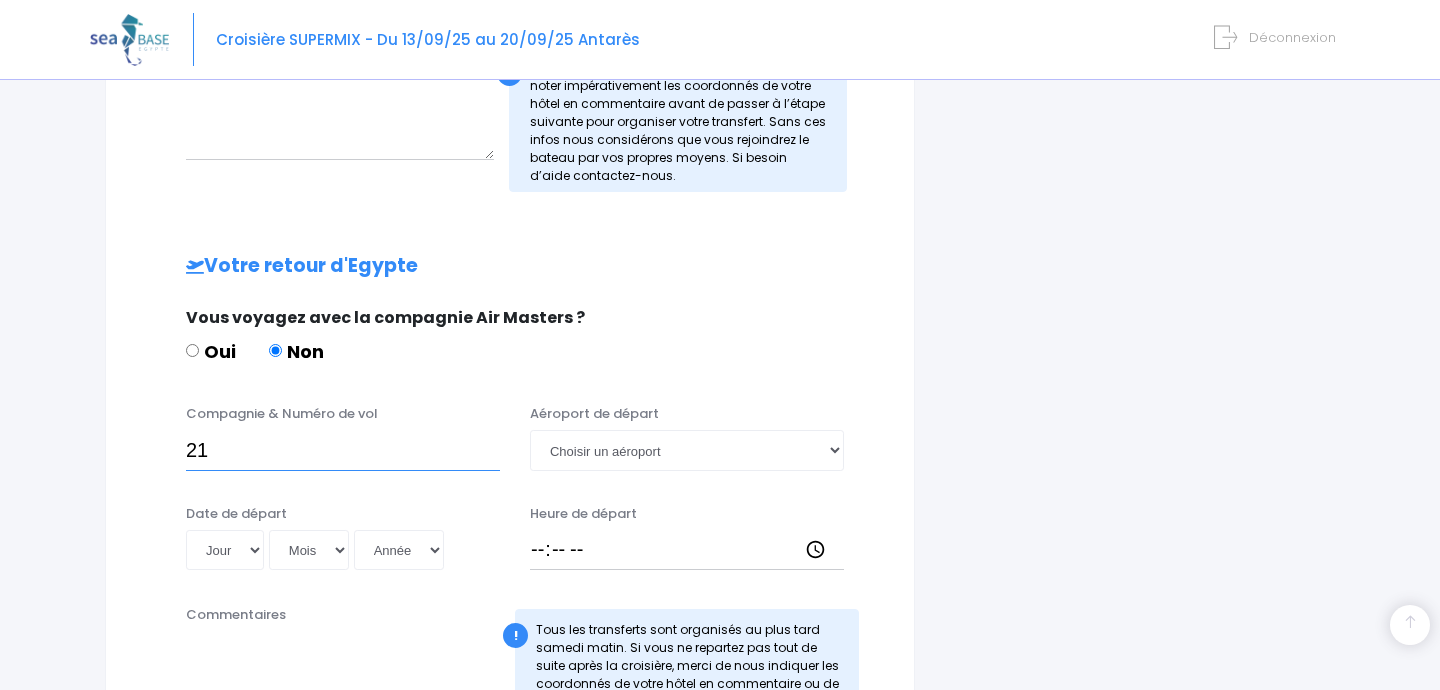 type on "Air Cairo SM2952" 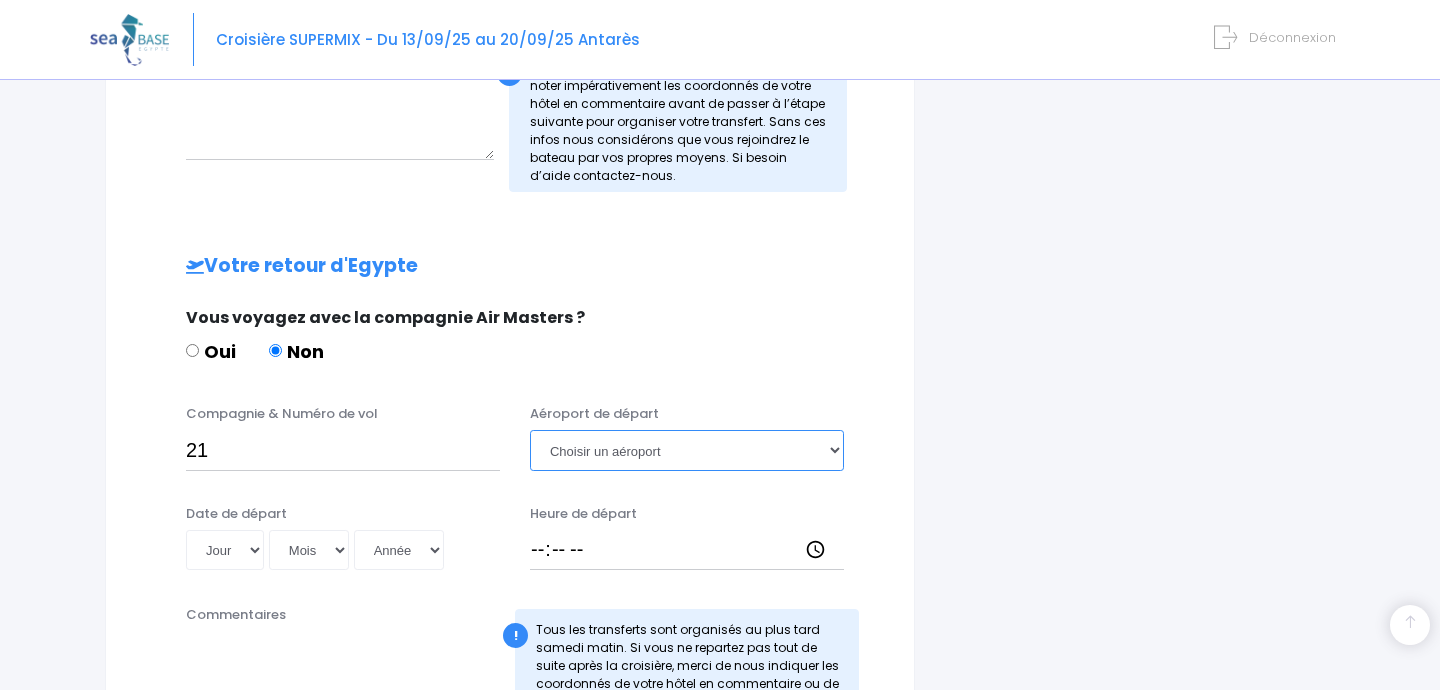 click on "Choisir un aéroport
Hurghada
Marsa Alam" at bounding box center (687, 450) 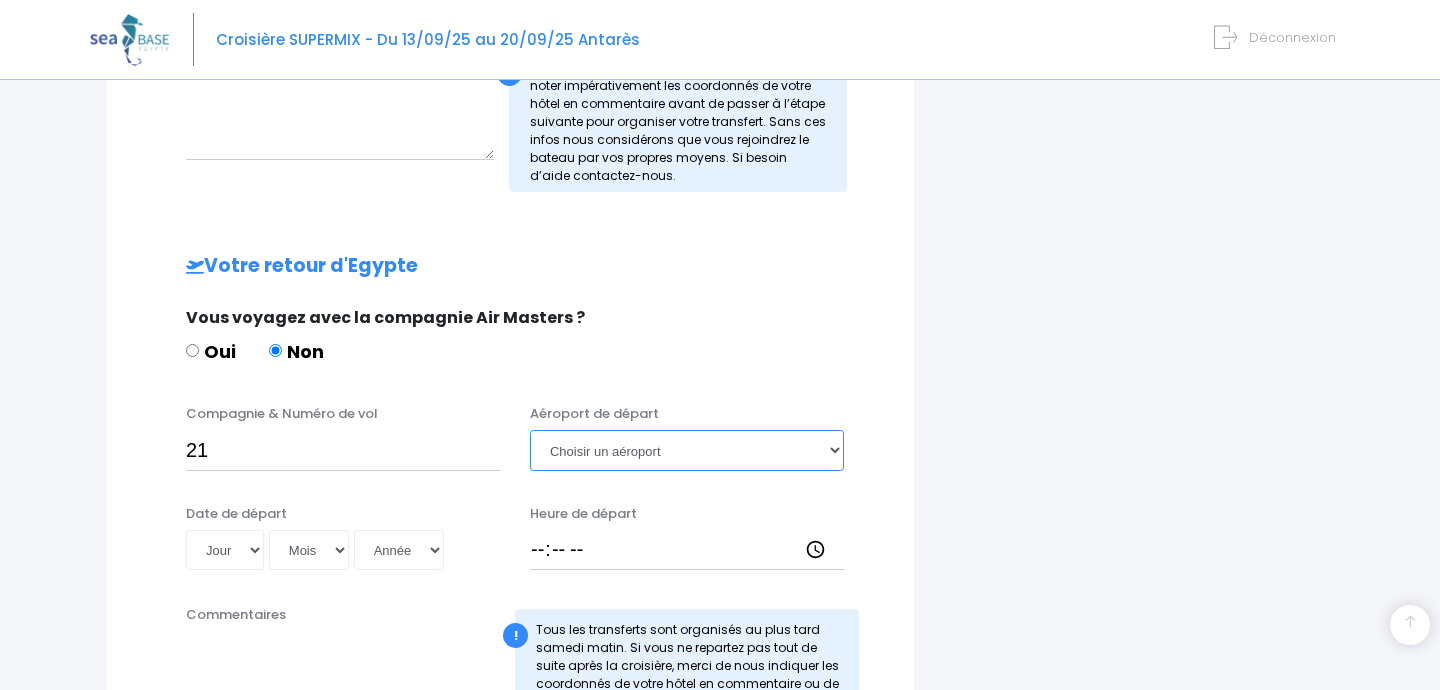 select on "Marsa Alam" 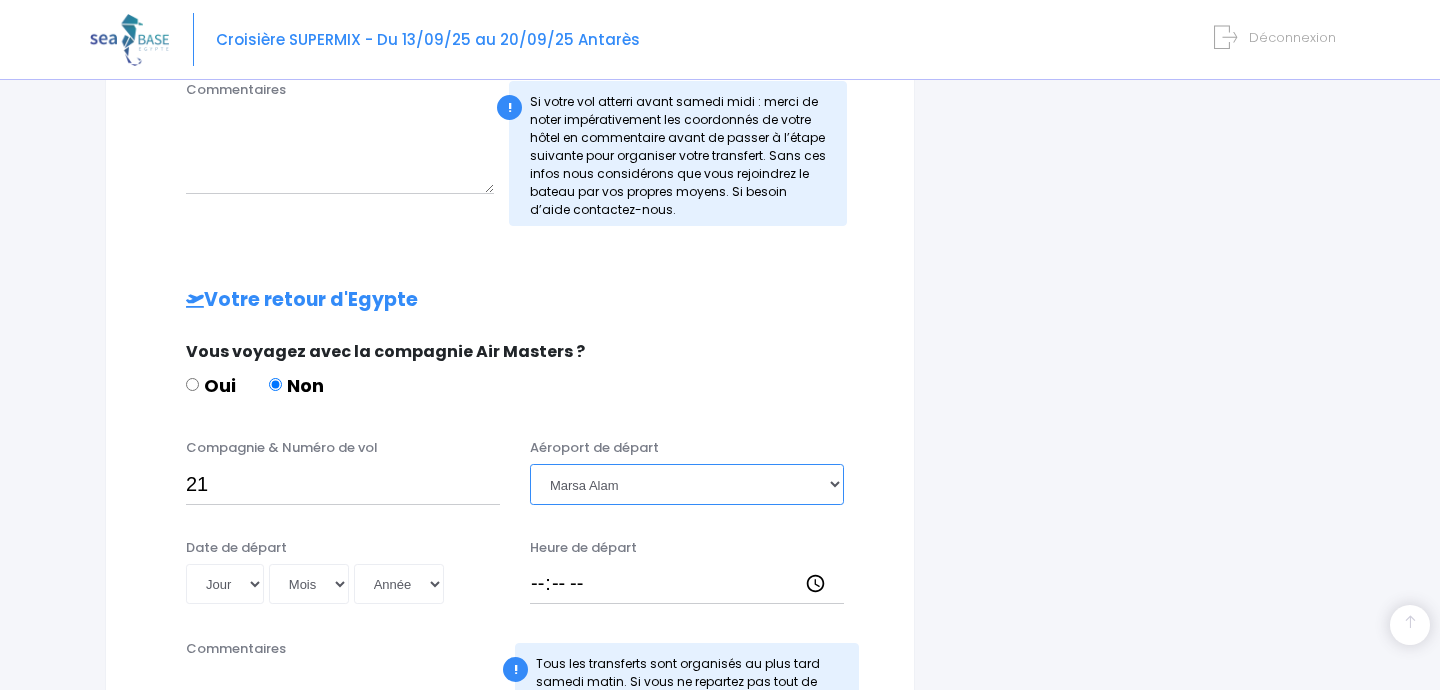scroll, scrollTop: 767, scrollLeft: 0, axis: vertical 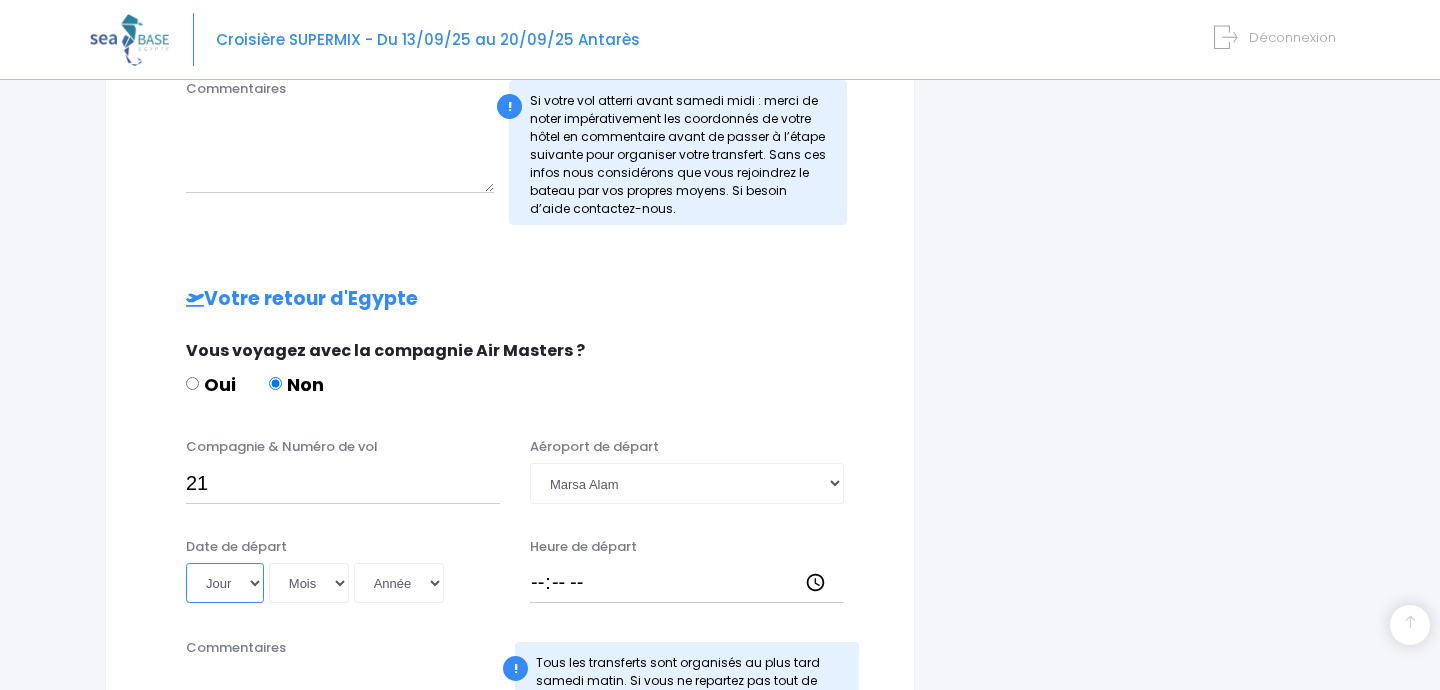 click on "Jour 01 02 03 04 05 06 07 08 09 10 11 12 13 14 15 16 17 18 19 20 21 22 23 24 25 26 27 28 29 30 31" at bounding box center (225, 583) 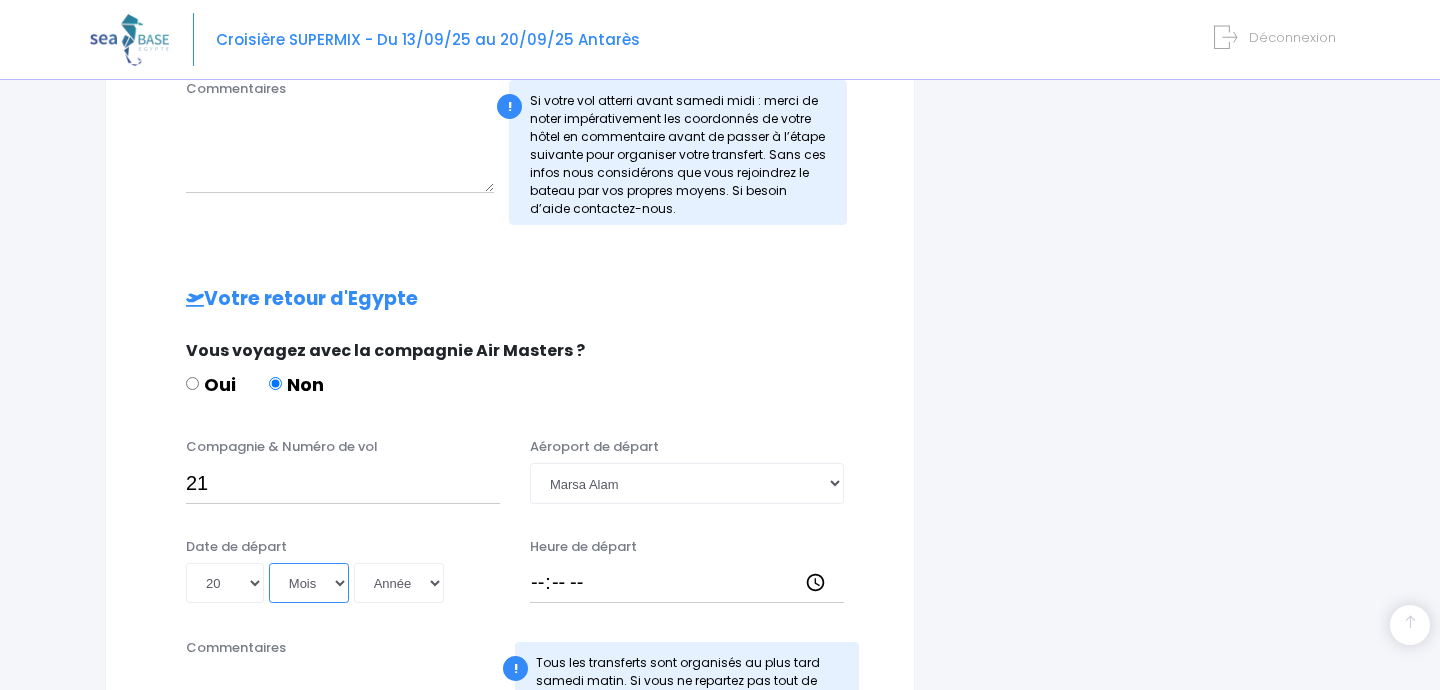 click on "Mois 01 02 03 04 05 06 07 08 09 10 11 12" at bounding box center [309, 583] 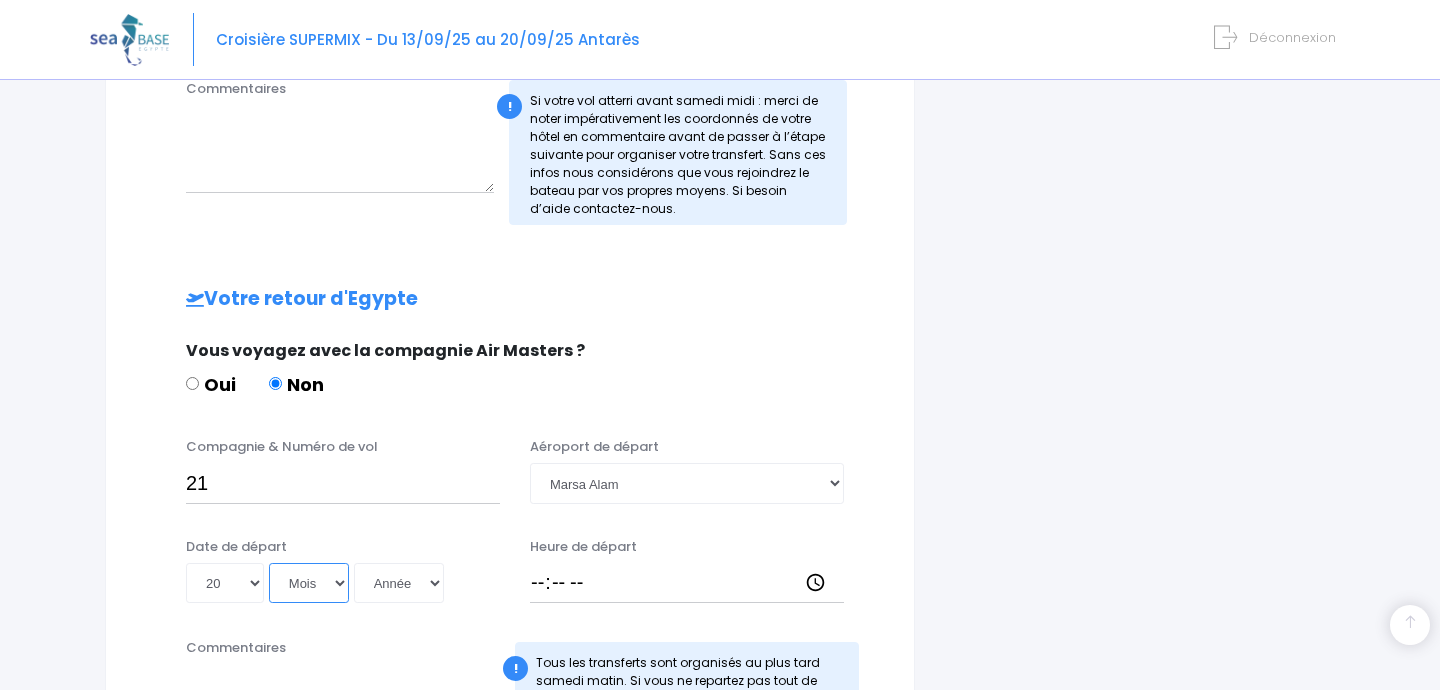 select on "09" 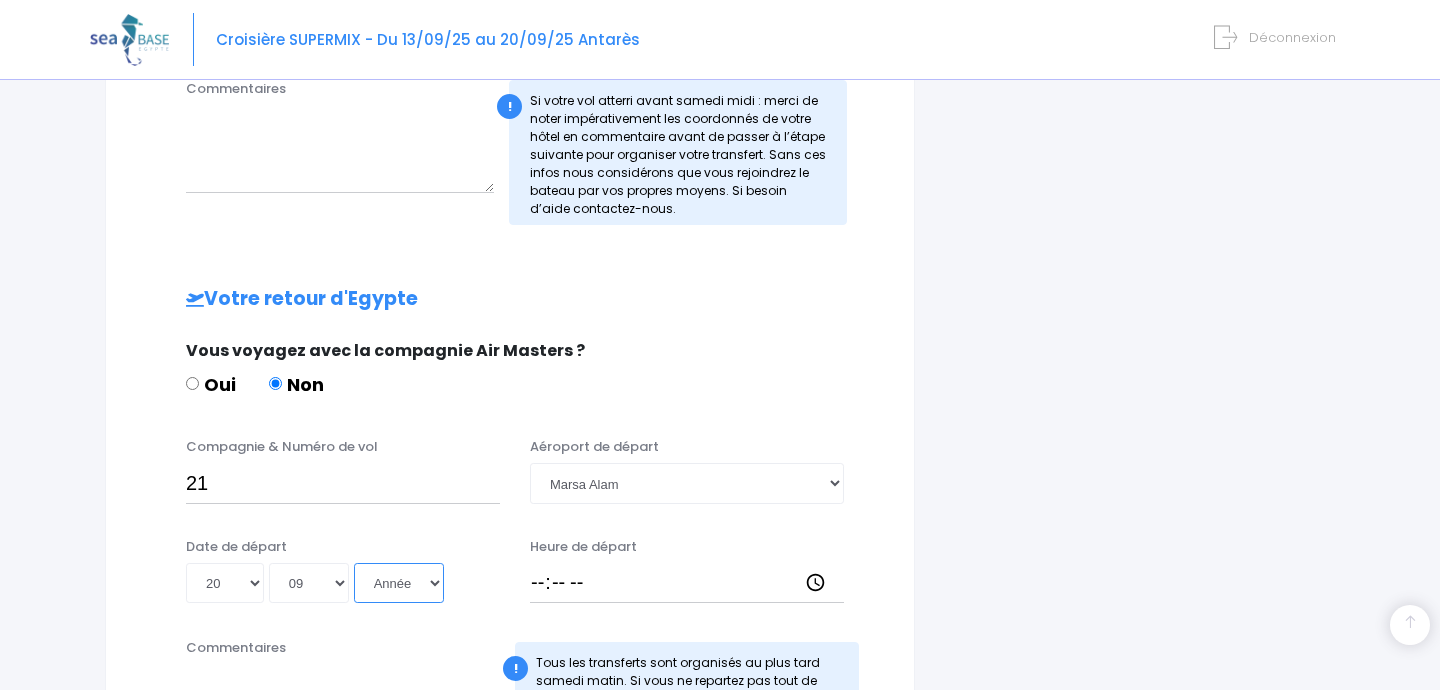 click on "Année 2045 2044 2043 2042 2041 2040 2039 2038 2037 2036 2035 2034 2033 2032 2031 2030 2029 2028 2027 2026 2025 2024 2023 2022 2021 2020 2019 2018 2017 2016 2015 2014 2013 2012 2011 2010 2009 2008 2007 2006 2005 2004 2003 2002 2001 2000 1999 1998 1997 1996 1995 1994 1993 1992 1991 1990 1989 1988 1987 1986 1985 1984 1983 1982 1981 1980 1979 1978 1977 1976 1975 1974 1973 1972 1971 1970 1969 1968 1967 1966 1965 1964 1963 1962 1961 1960 1959 1958 1957 1956 1955 1954 1953 1952 1951 1950 1949 1948 1947 1946 1945 1944 1943 1942 1941 1940 1939 1938 1937 1936 1935 1934 1933 1932 1931 1930 1929 1928 1927 1926 1925 1924 1923 1922 1921 1920 1919 1918 1917 1916 1915 1914 1913 1912 1911 1910 1909 1908 1907 1906 1905 1904 1903 1902 1901 1900" at bounding box center (399, 583) 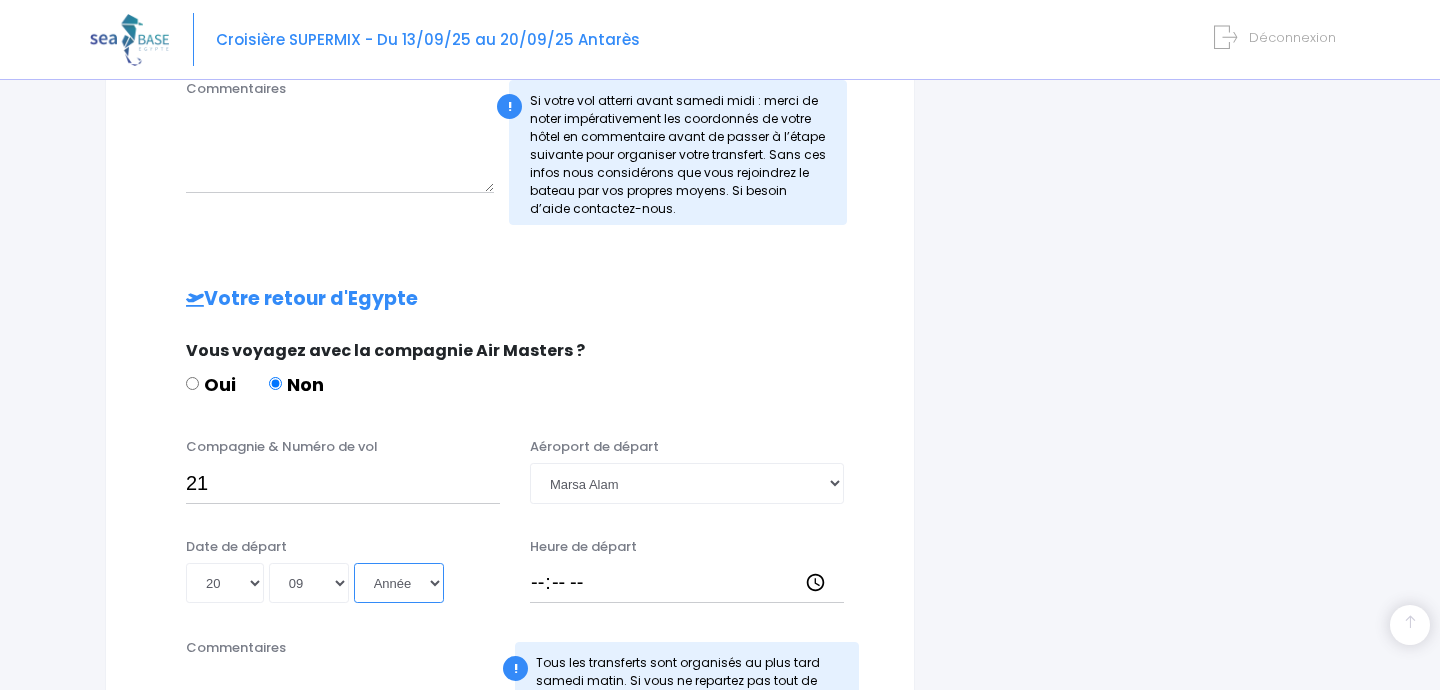 select on "2025" 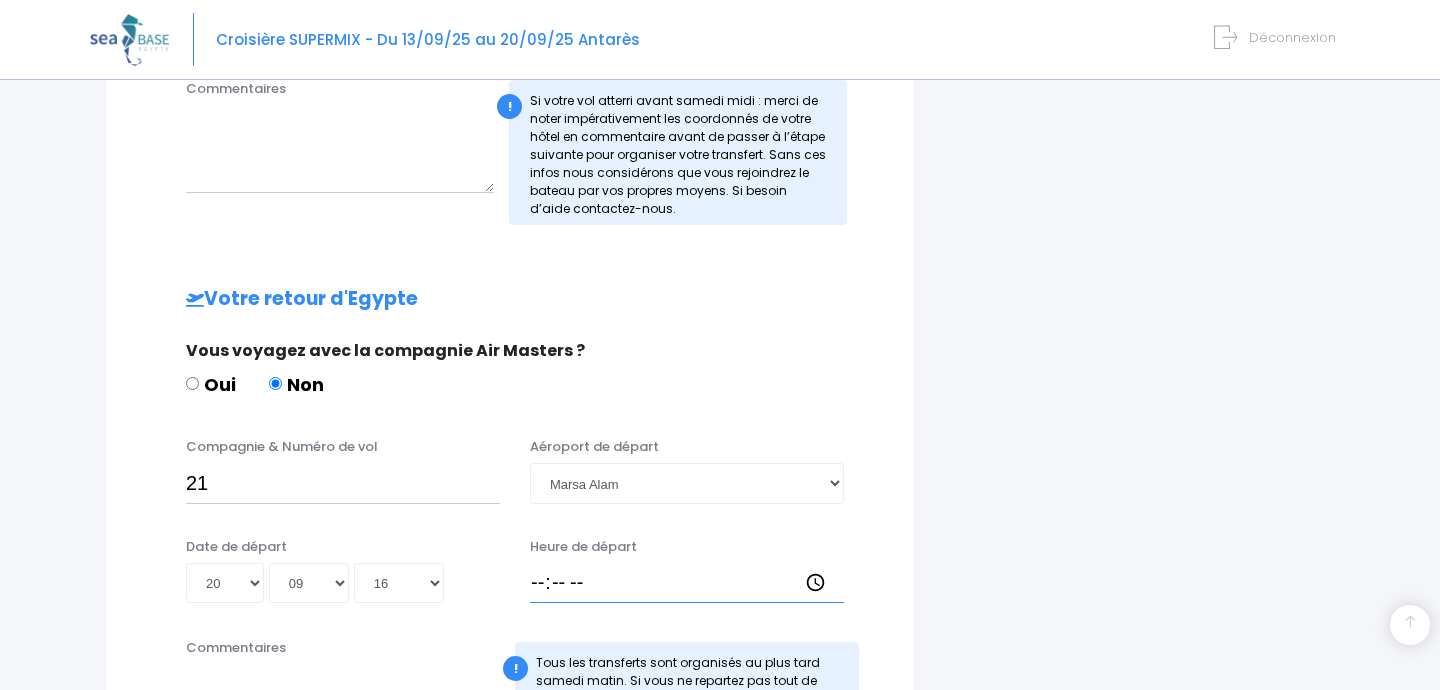 click on "Heure de départ" at bounding box center (687, 583) 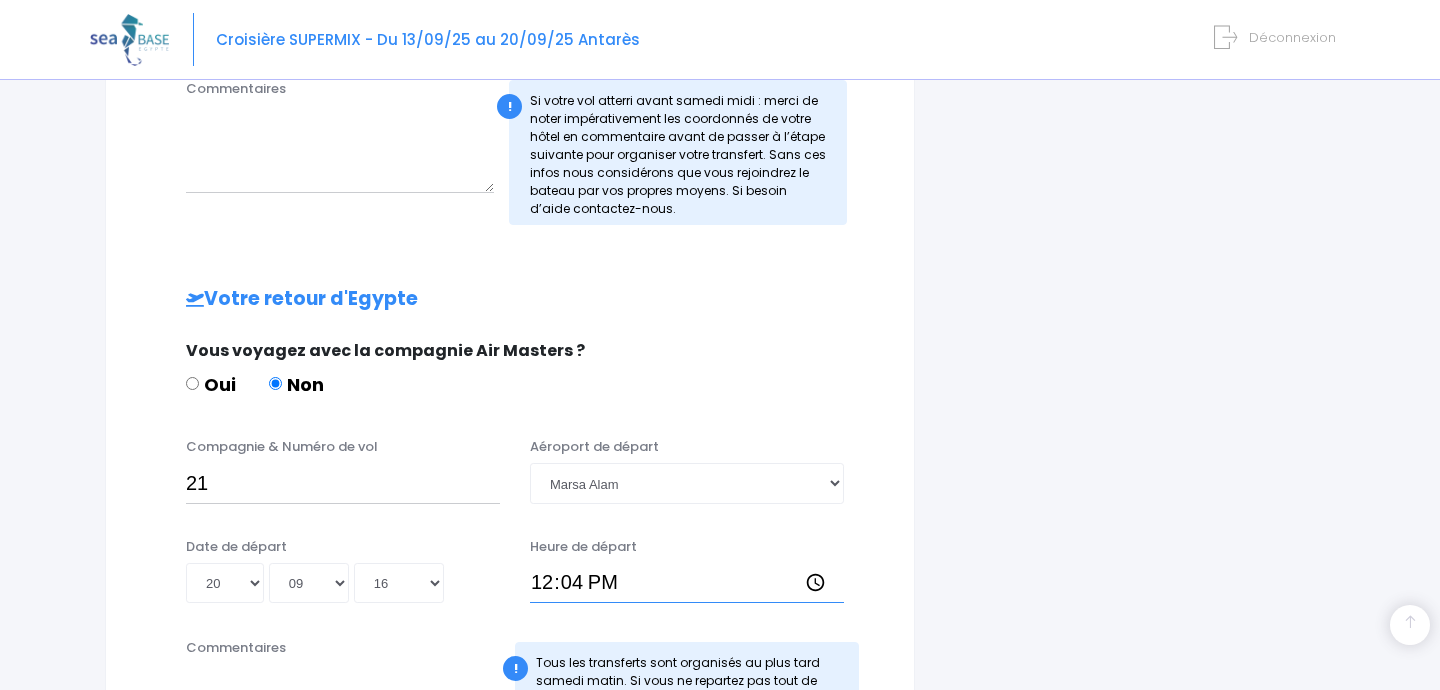 type on "12:40" 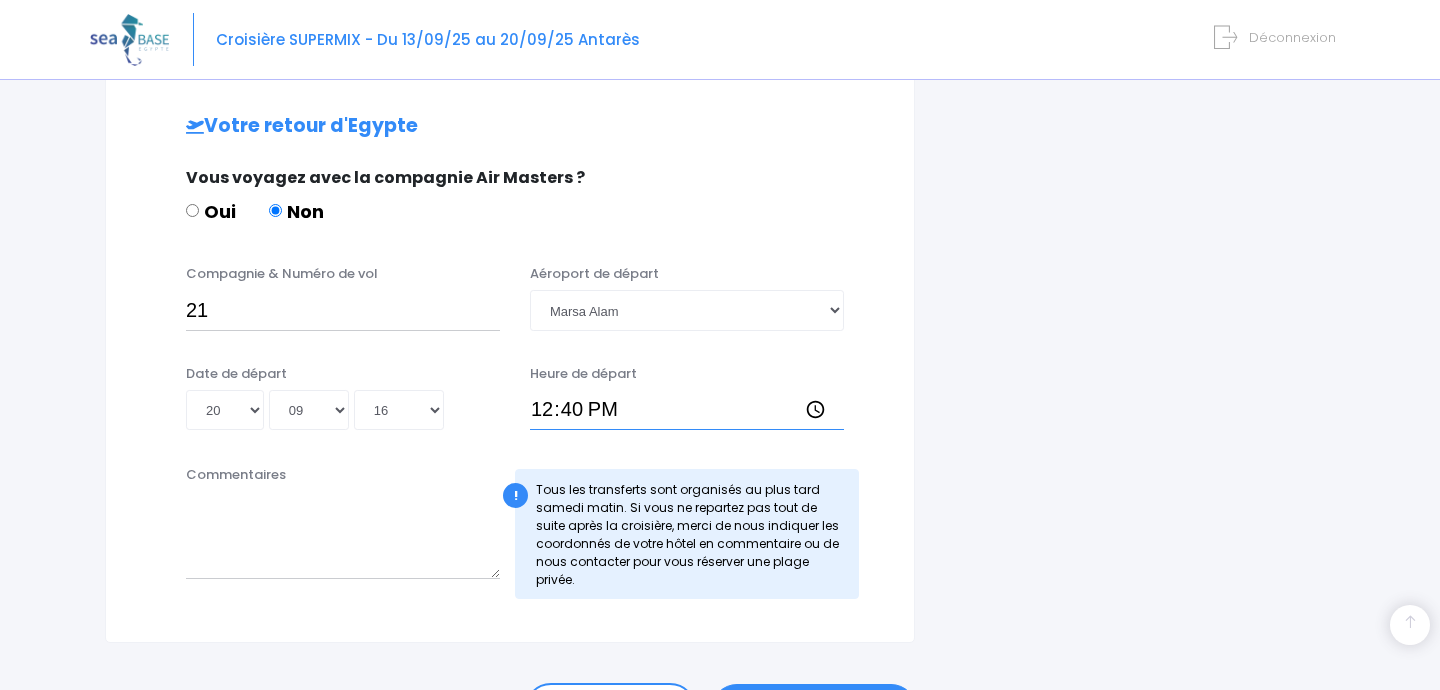 scroll, scrollTop: 975, scrollLeft: 0, axis: vertical 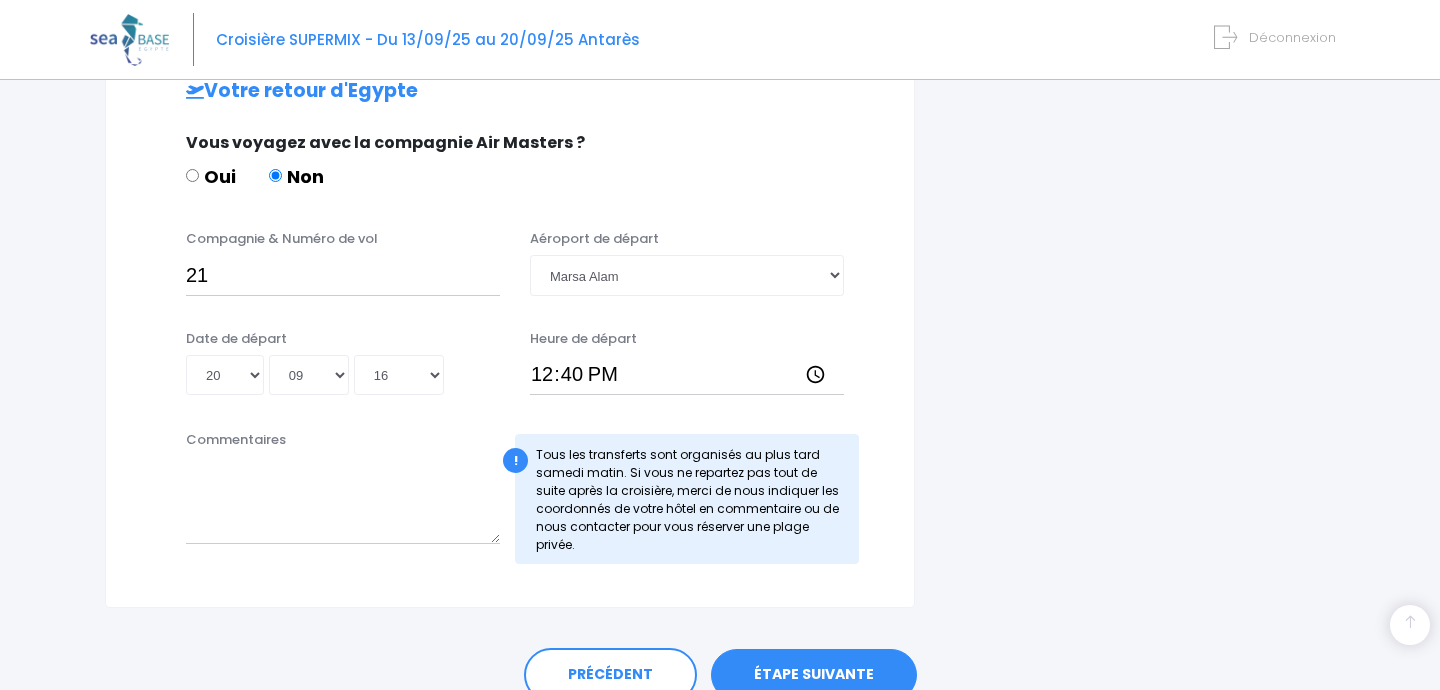 click on "ÉTAPE SUIVANTE" at bounding box center [814, 675] 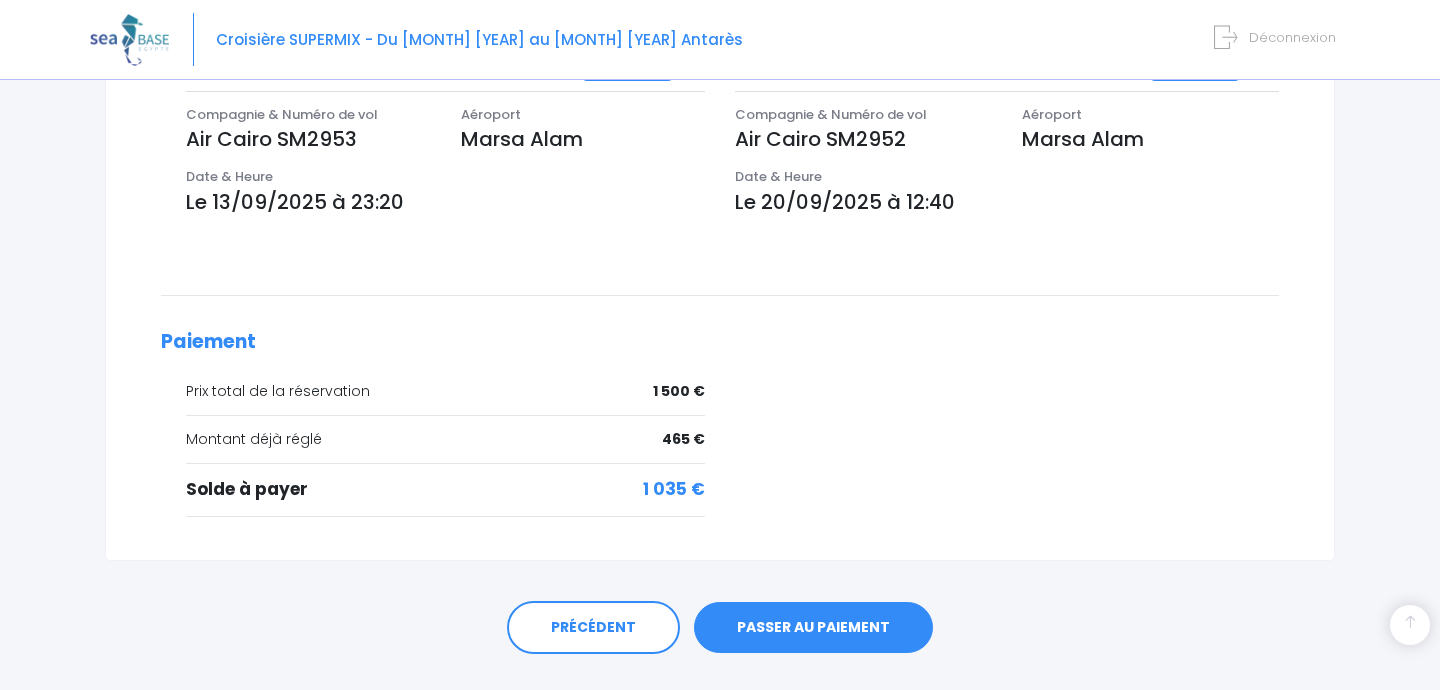 scroll, scrollTop: 716, scrollLeft: 0, axis: vertical 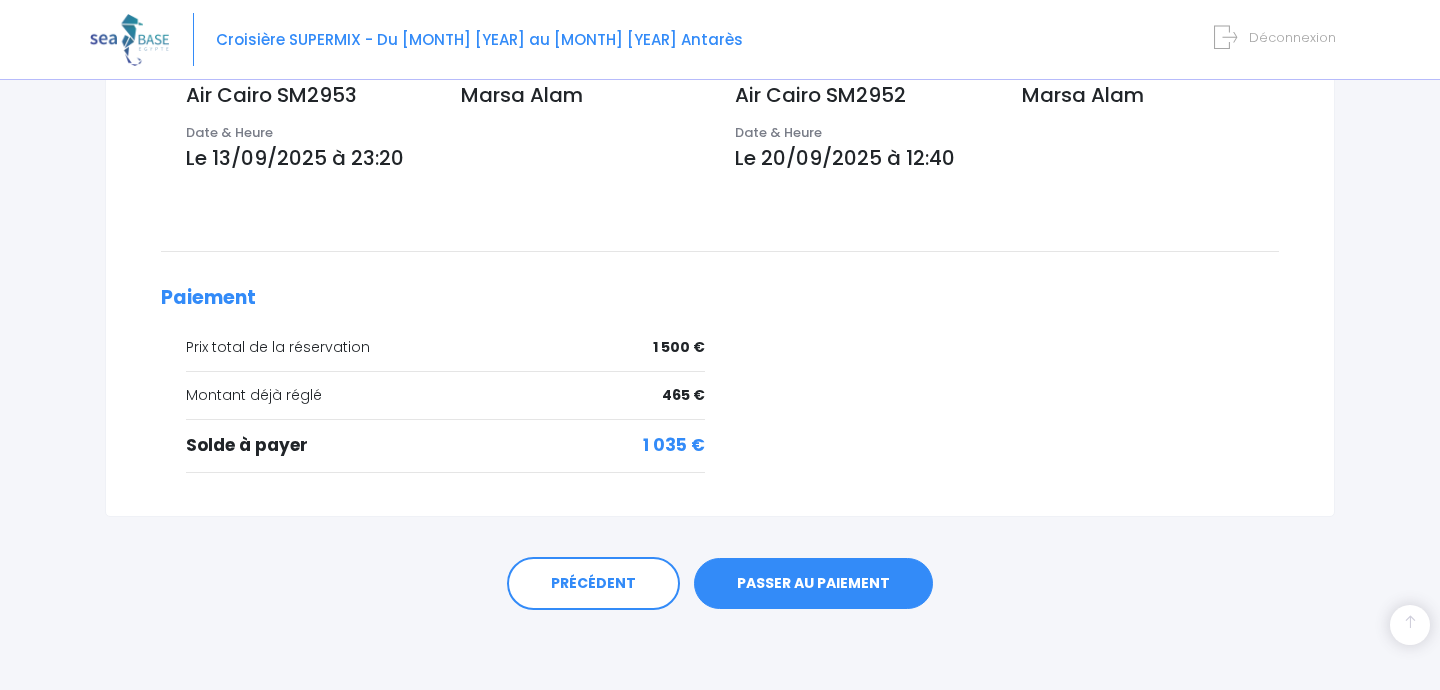 click on "PASSER AU PAIEMENT" at bounding box center [813, 584] 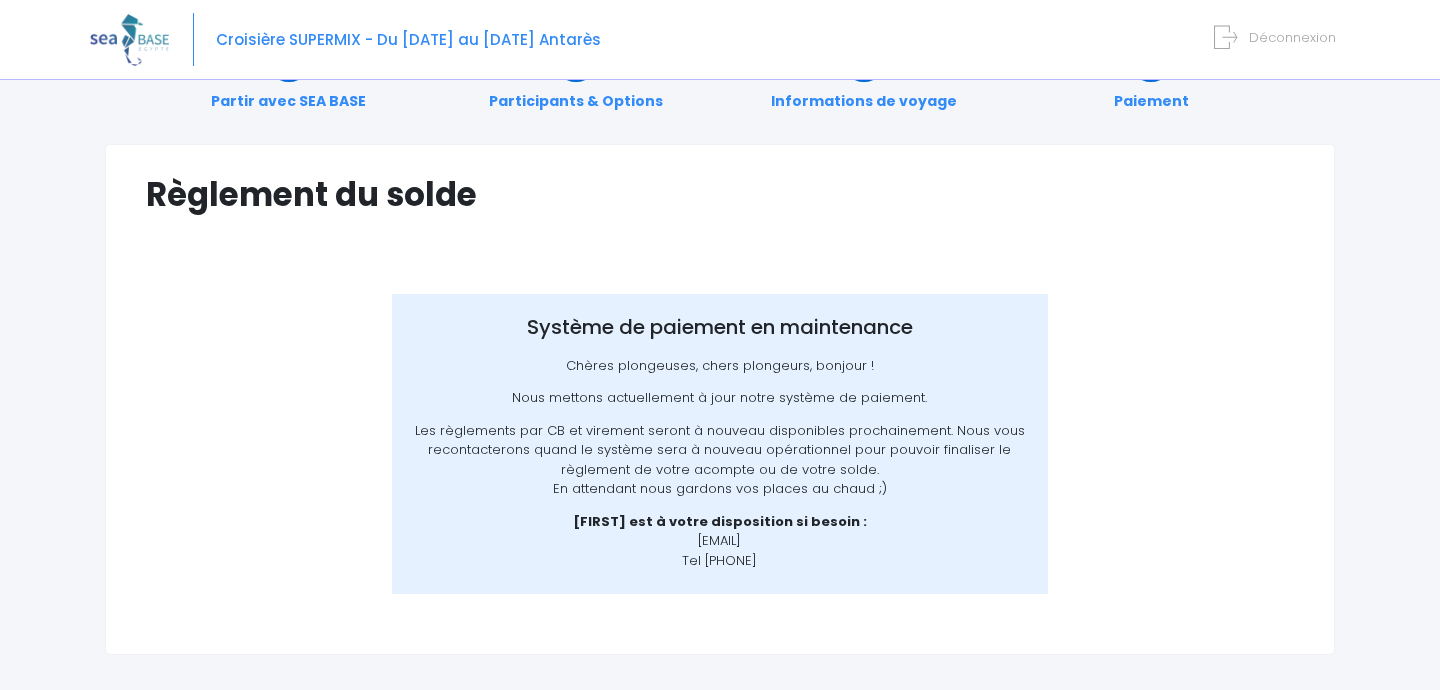scroll, scrollTop: 215, scrollLeft: 0, axis: vertical 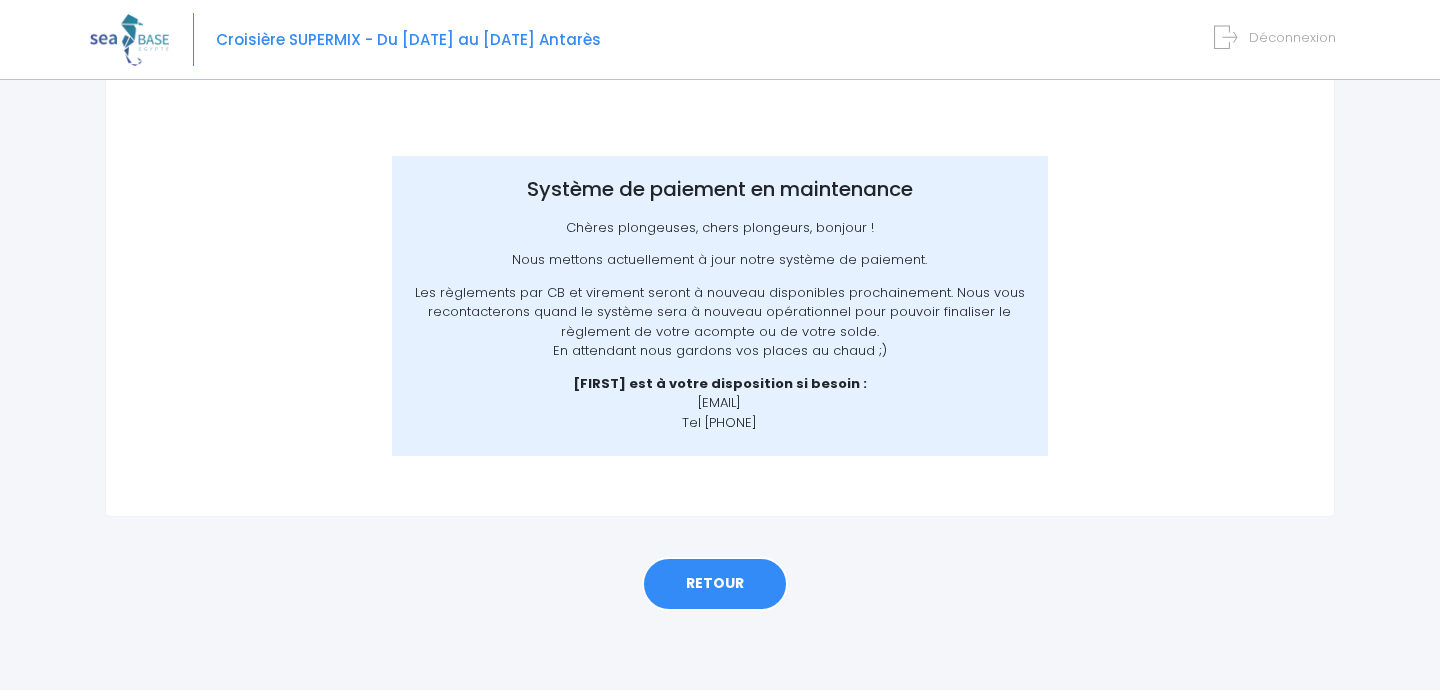 click on "RETOUR" at bounding box center (715, 584) 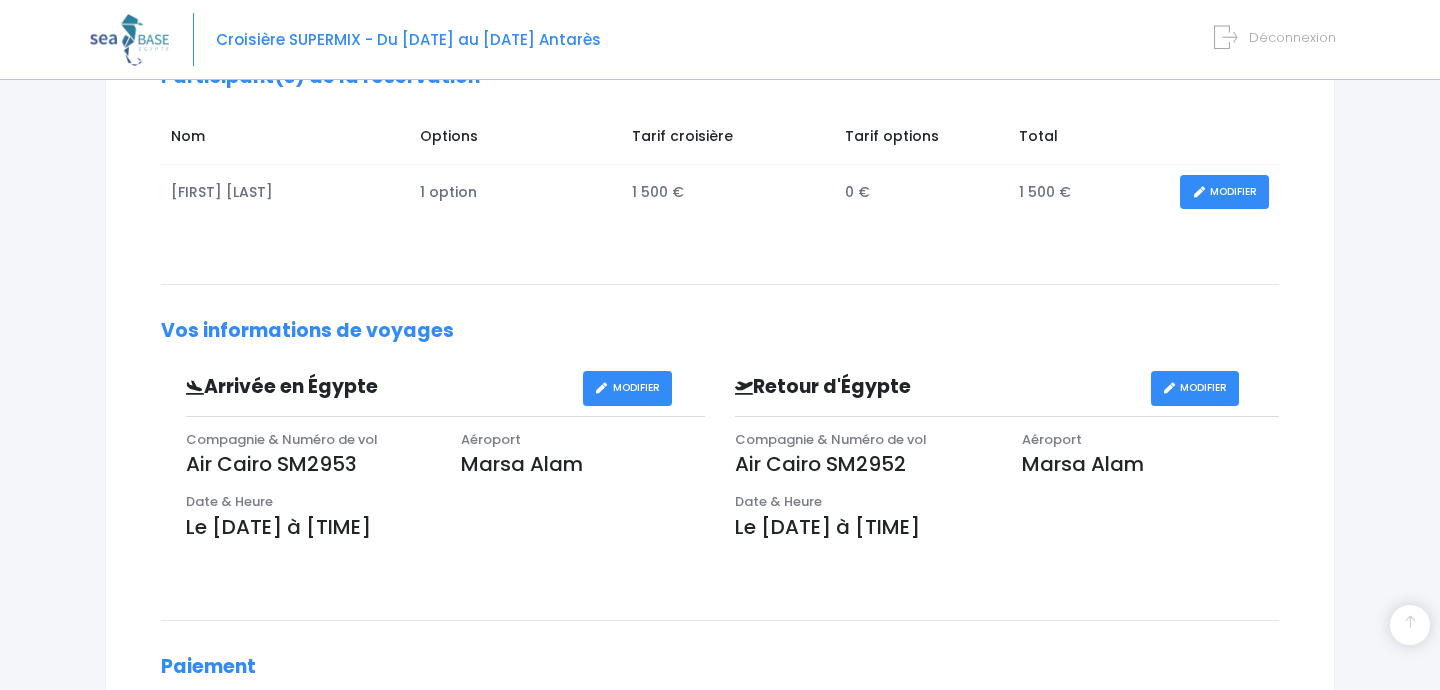scroll, scrollTop: 345, scrollLeft: 0, axis: vertical 